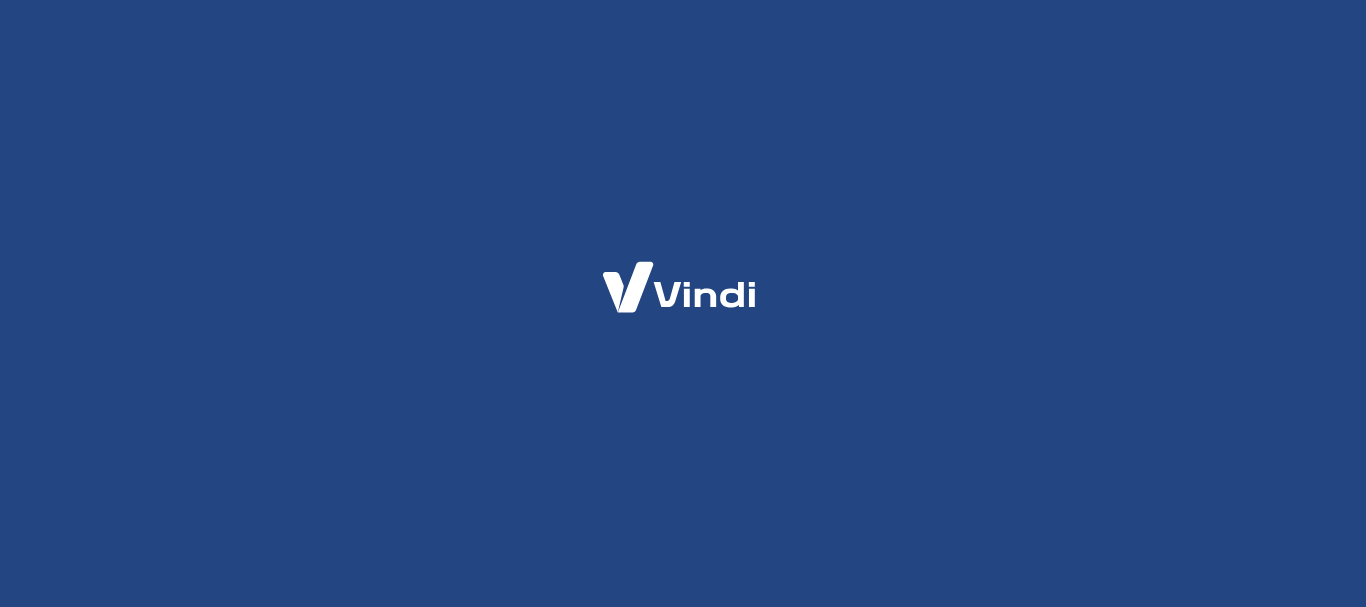 scroll, scrollTop: 0, scrollLeft: 0, axis: both 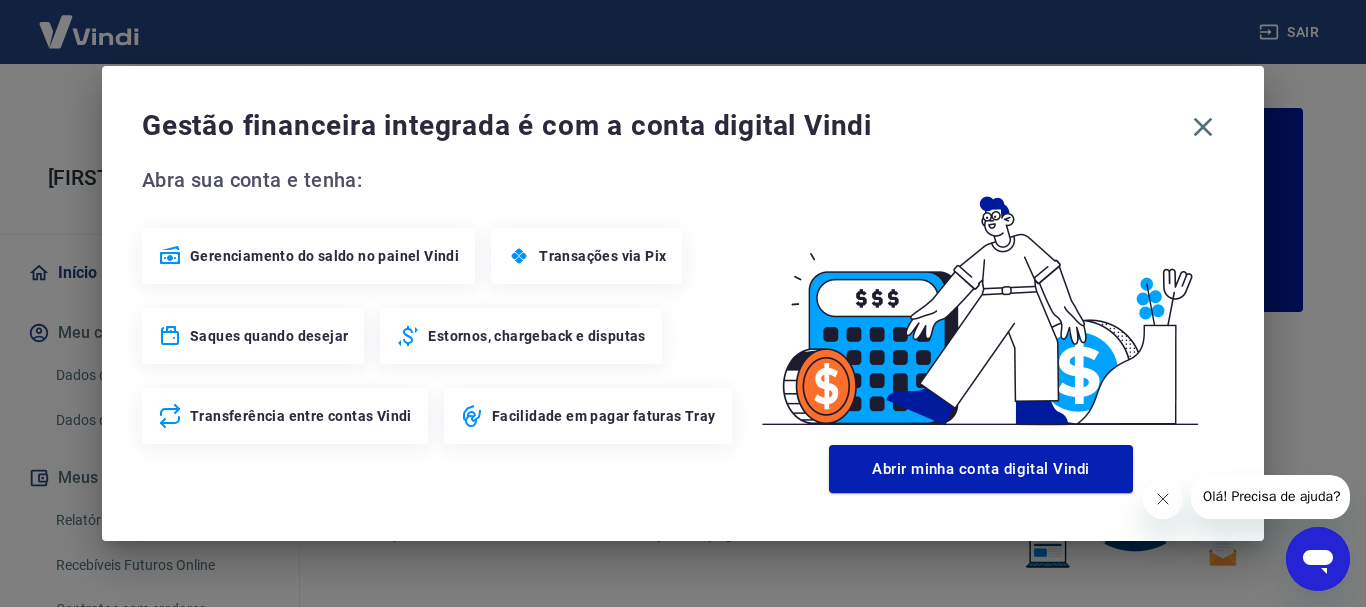 click 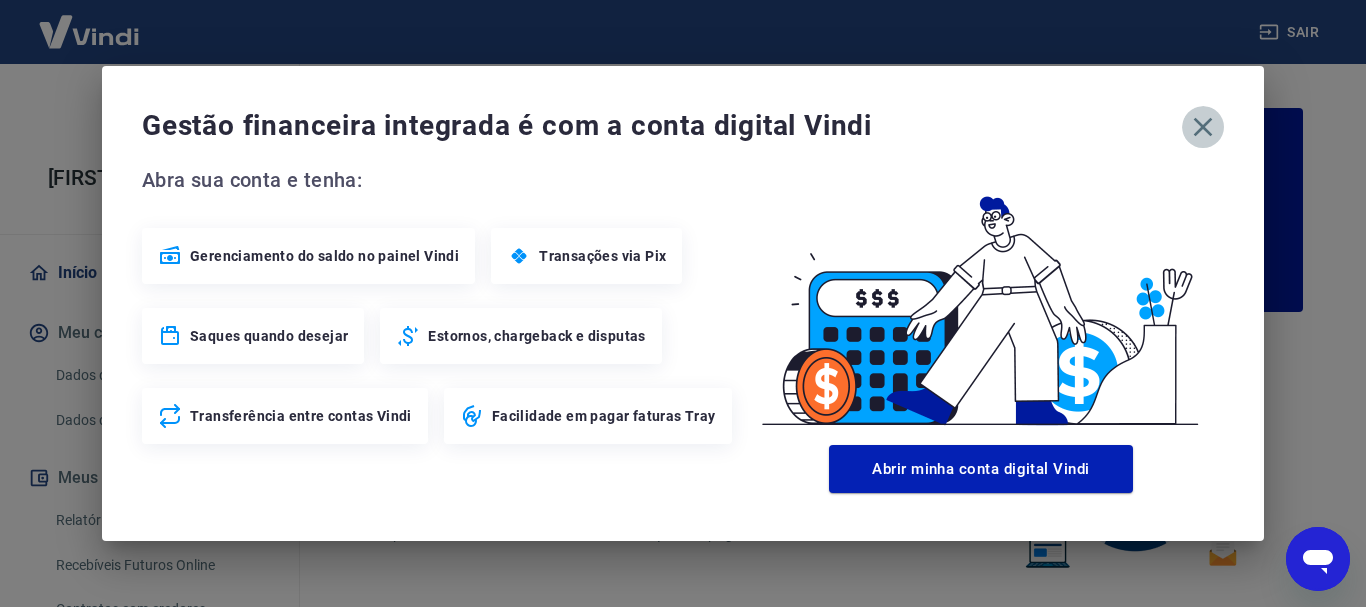 click 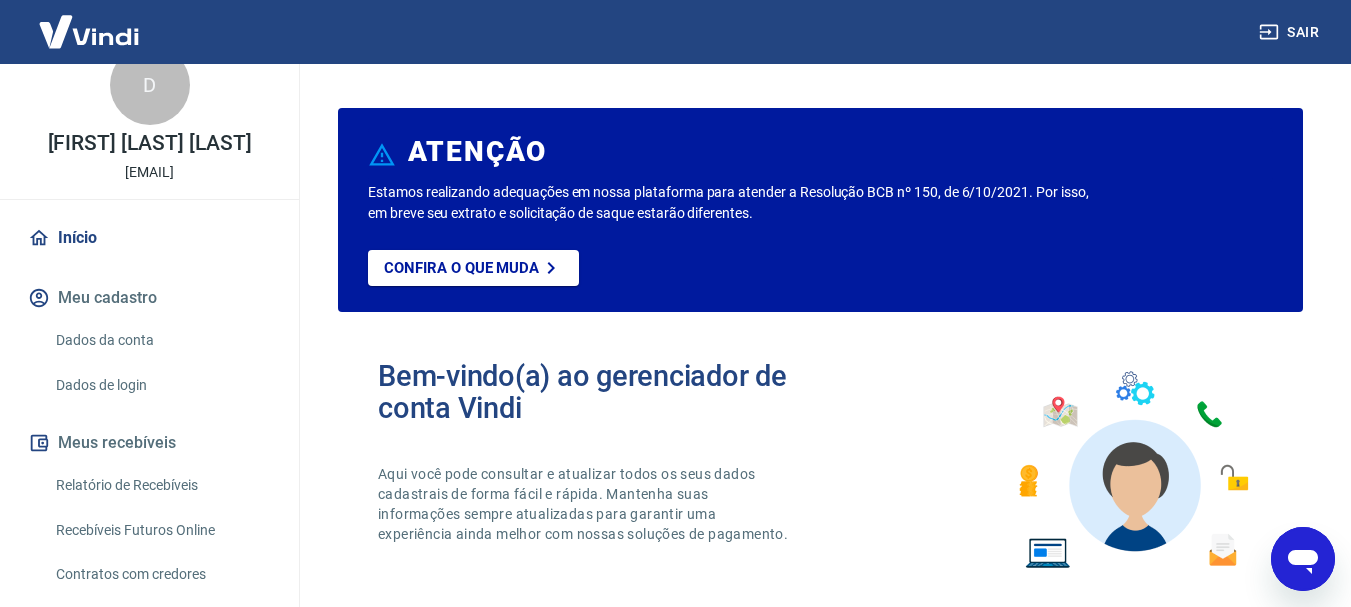 scroll, scrollTop: 0, scrollLeft: 0, axis: both 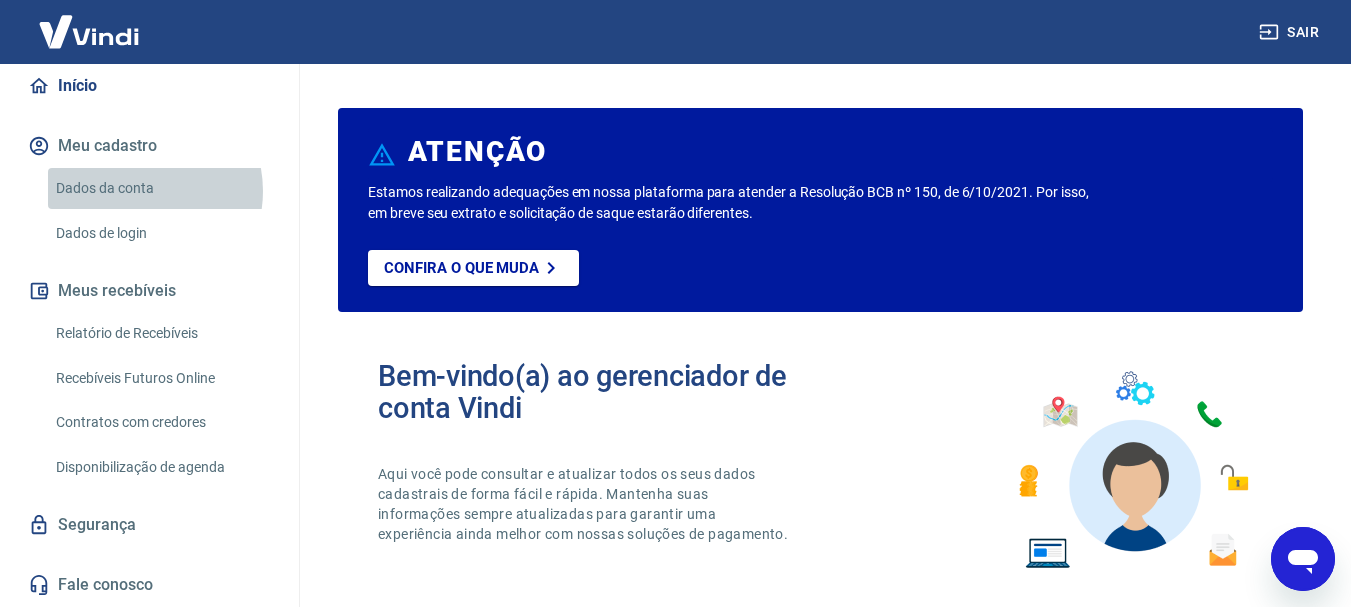 click on "Dados da conta" at bounding box center (161, 188) 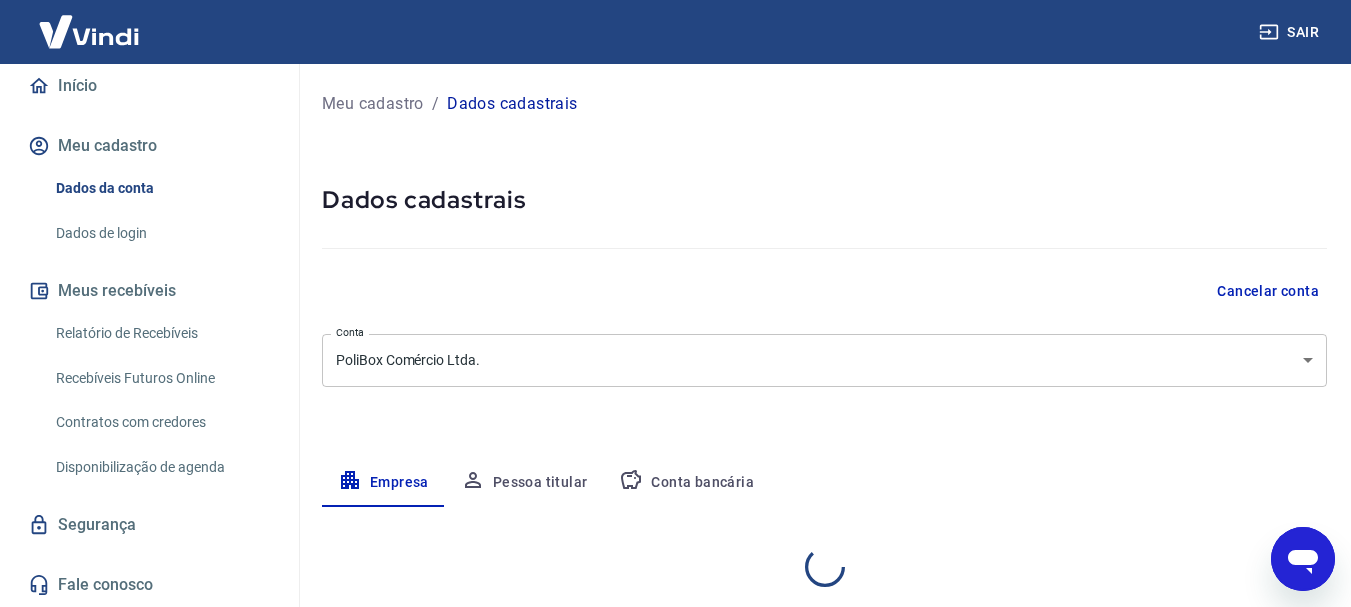 select on "RJ" 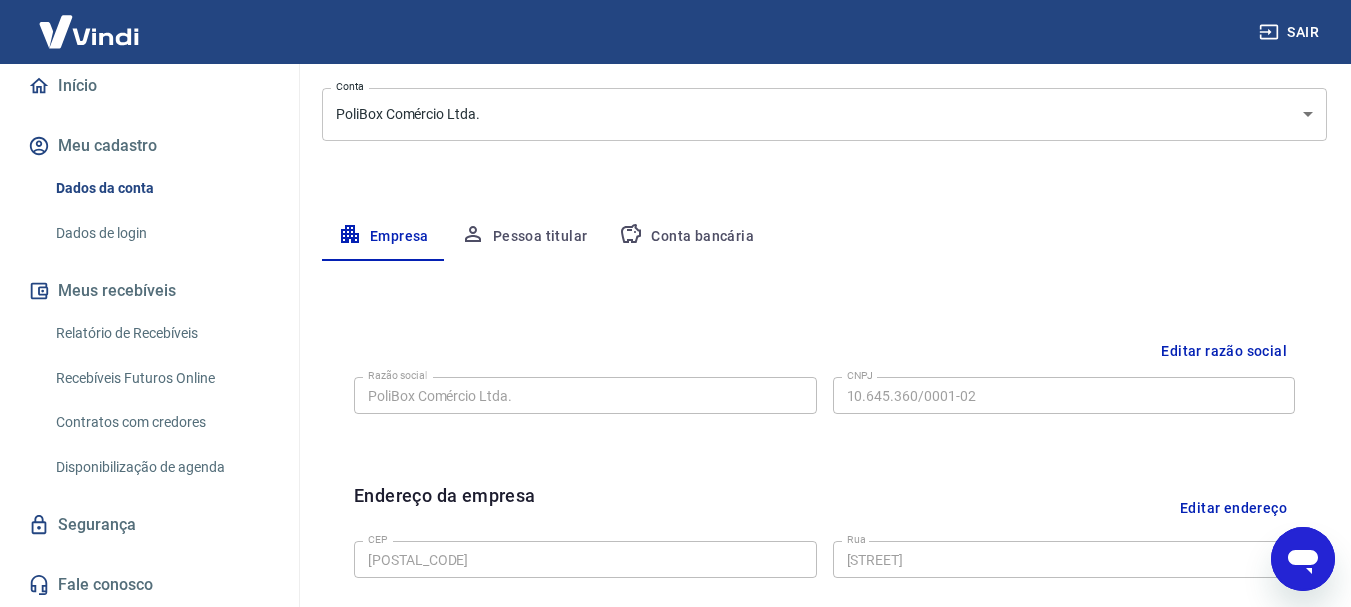 scroll, scrollTop: 235, scrollLeft: 0, axis: vertical 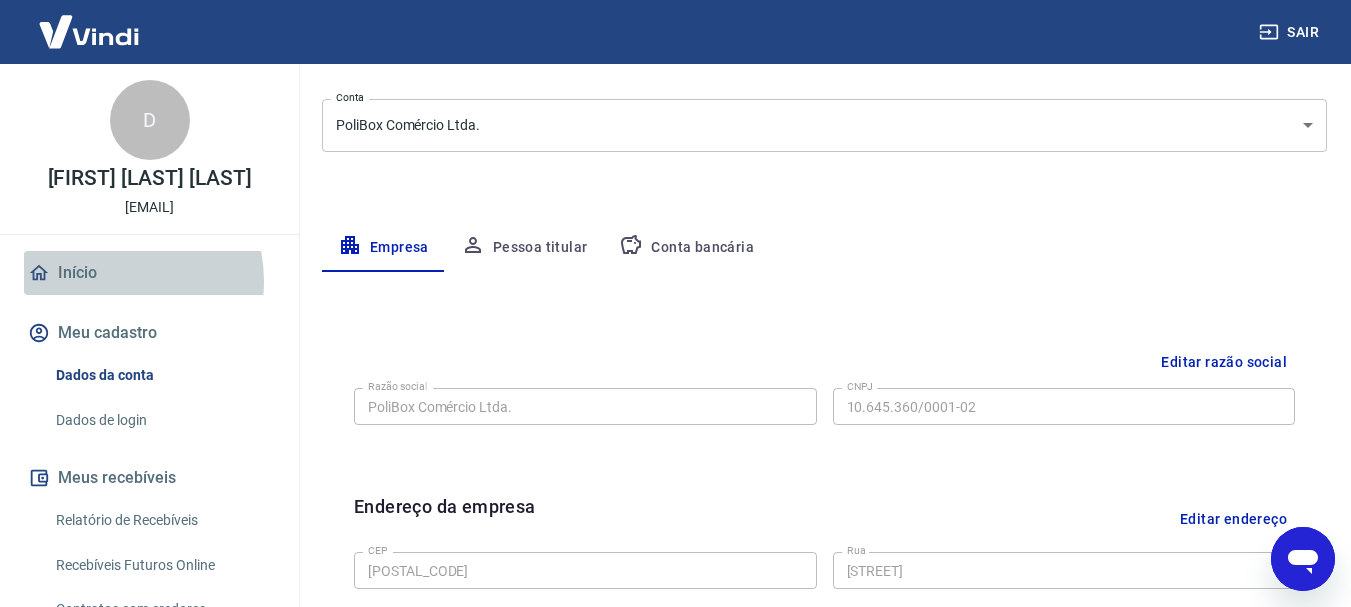 click on "Início" at bounding box center (149, 273) 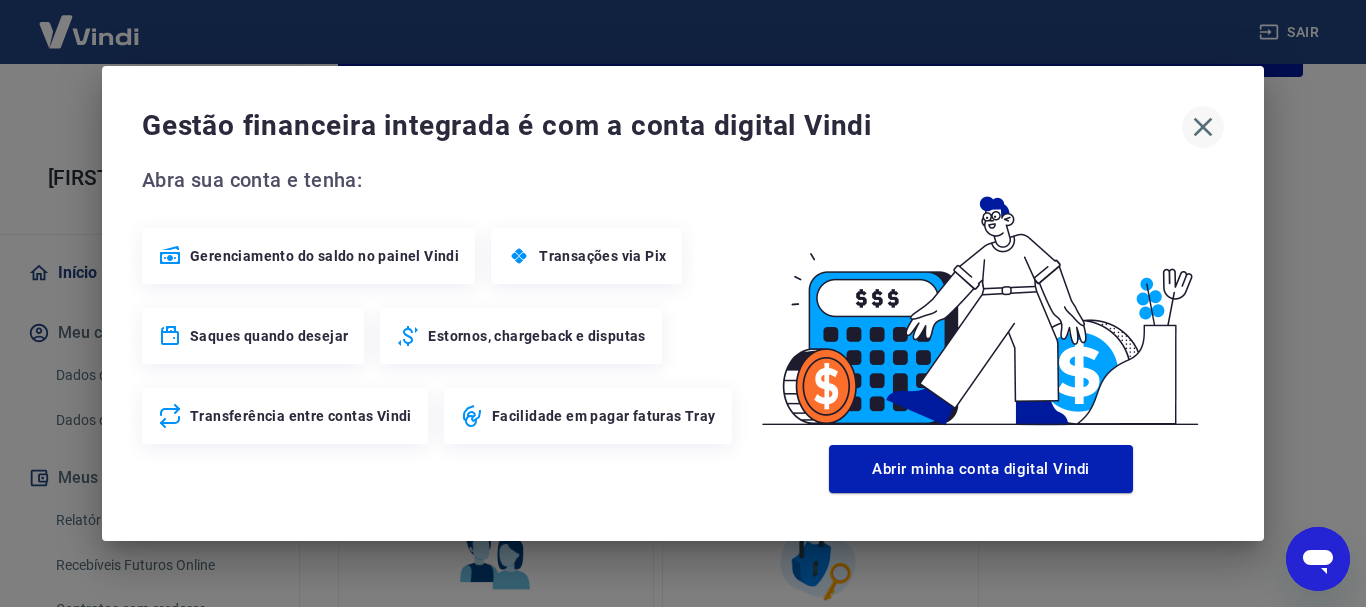 click 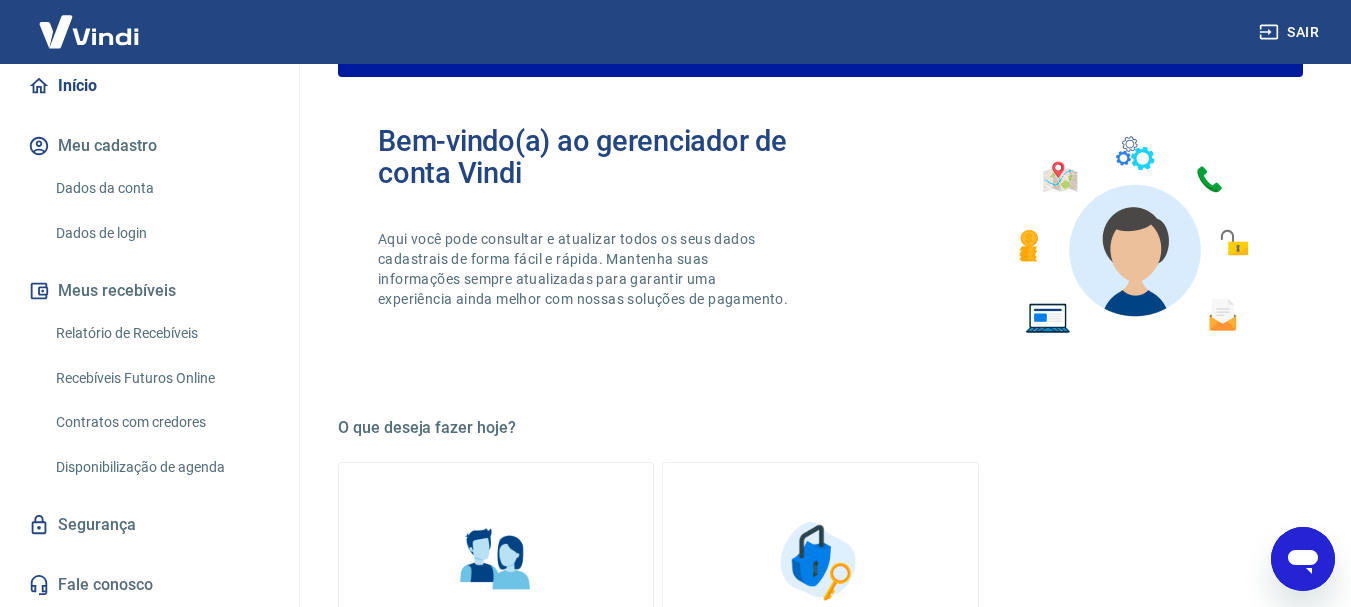 scroll, scrollTop: 208, scrollLeft: 0, axis: vertical 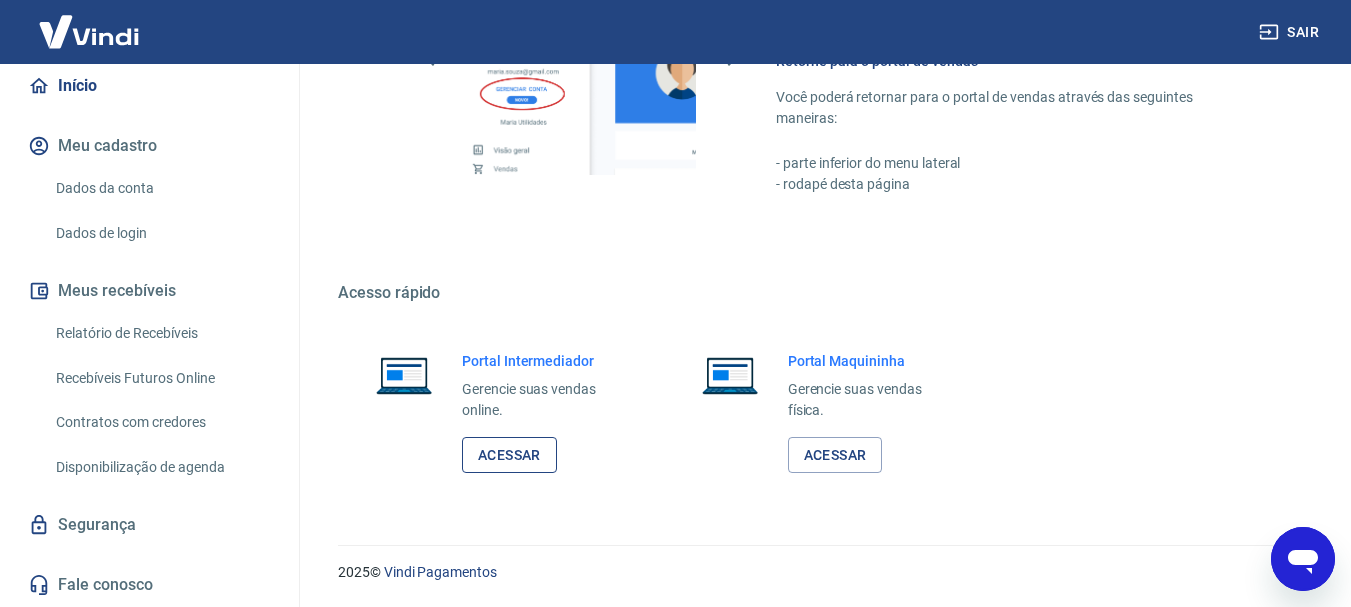 click on "Acessar" at bounding box center [509, 455] 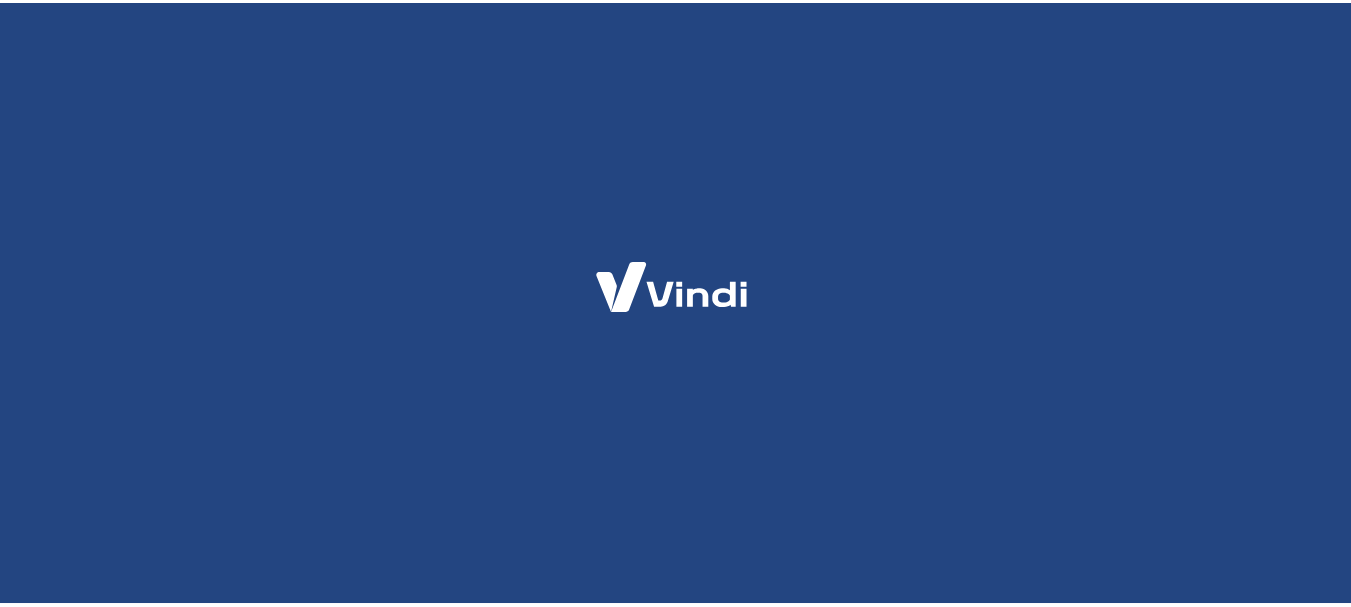scroll, scrollTop: 0, scrollLeft: 0, axis: both 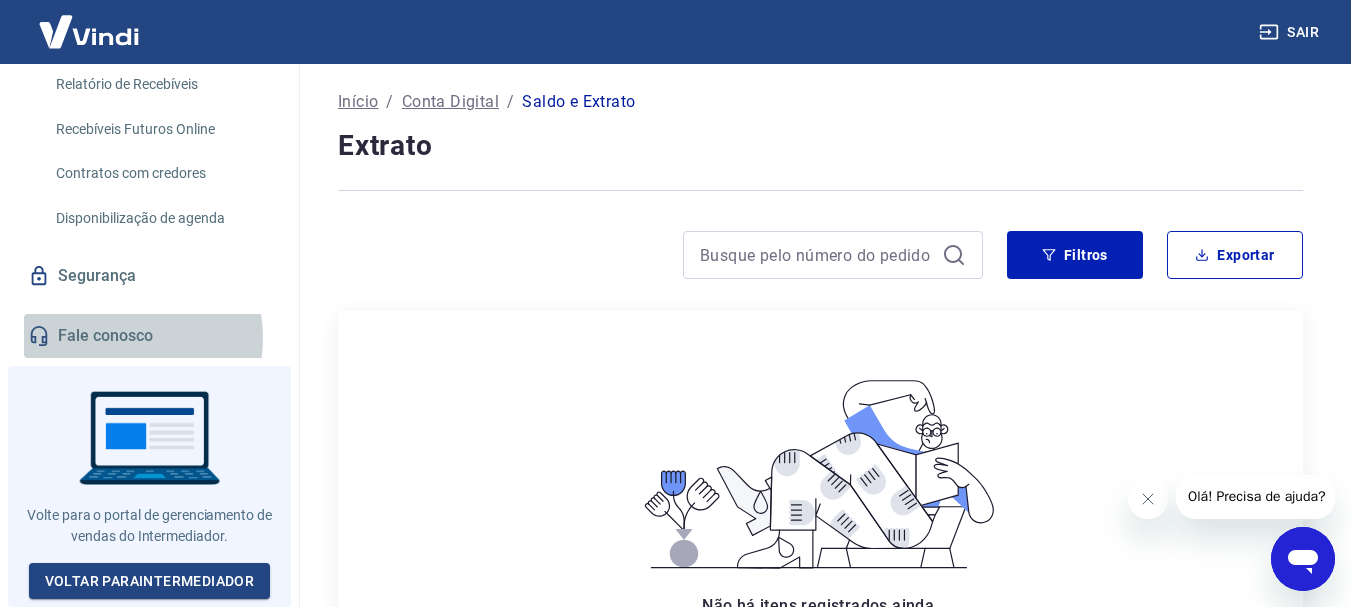click on "Fale conosco" at bounding box center (149, 336) 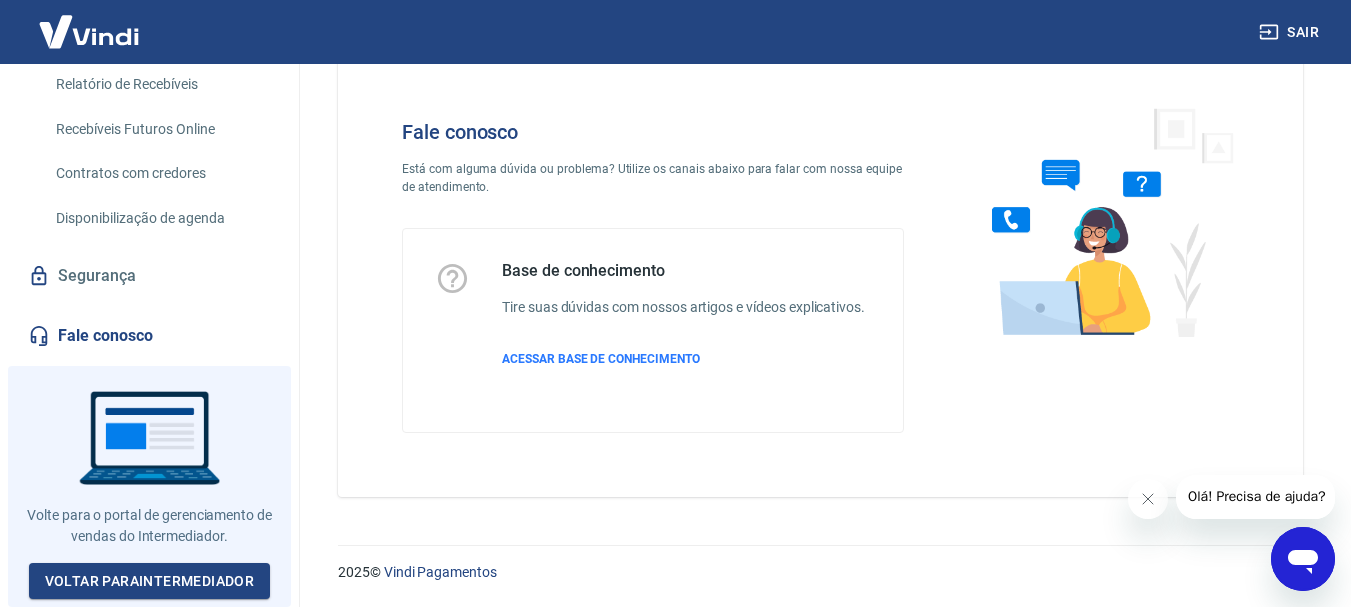 scroll, scrollTop: 48, scrollLeft: 0, axis: vertical 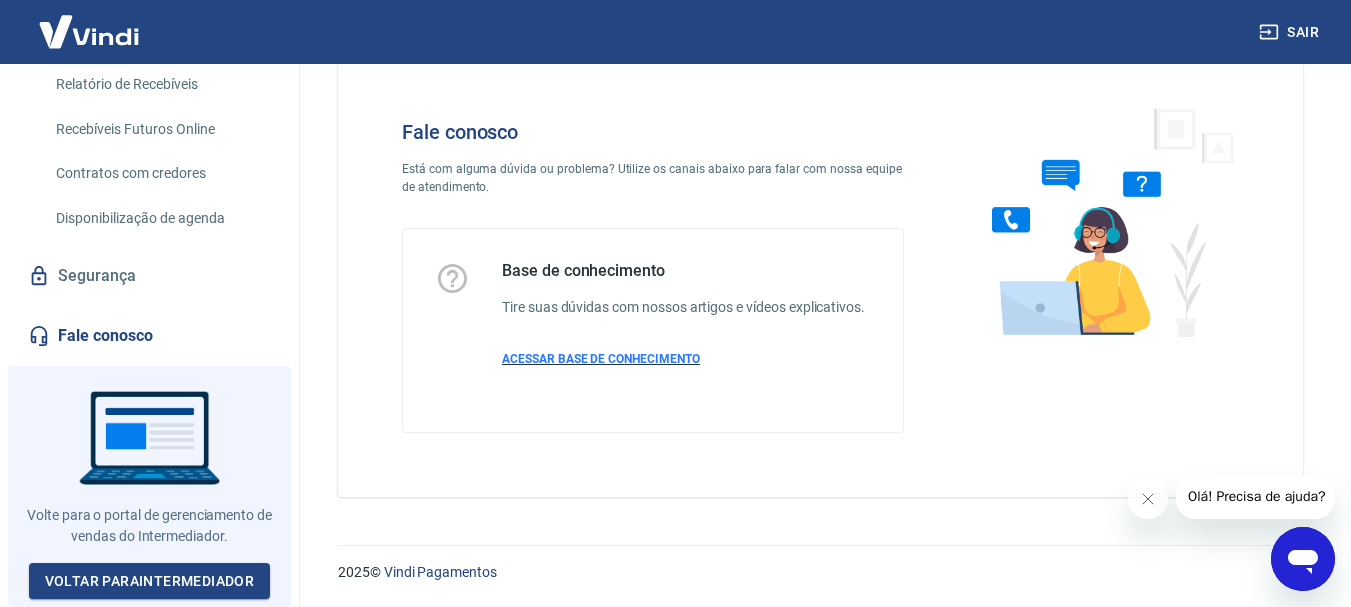 click on "ACESSAR BASE DE CONHECIMENTO" at bounding box center (683, 359) 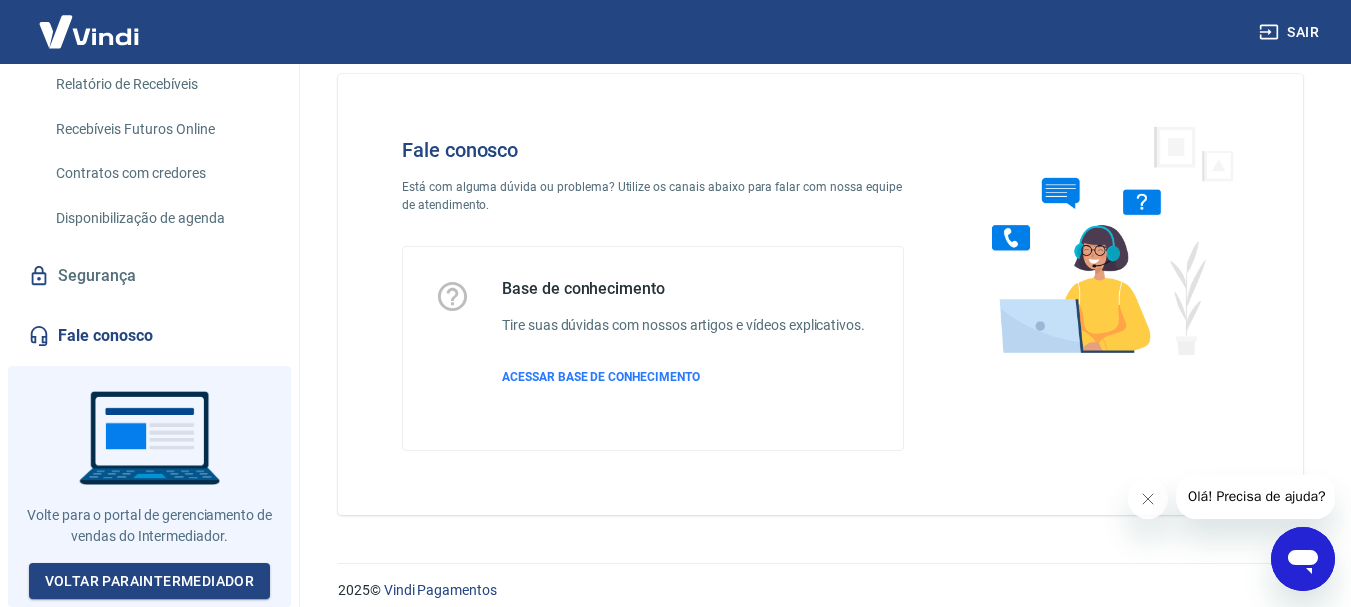 scroll, scrollTop: 0, scrollLeft: 0, axis: both 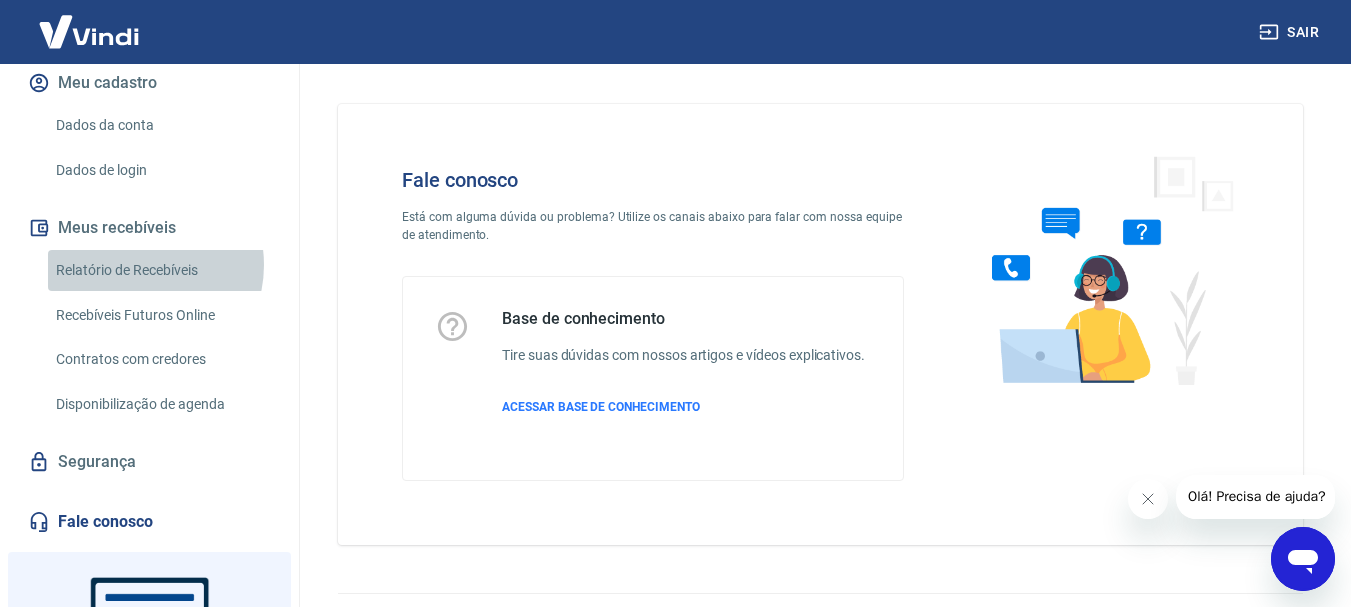 click on "Relatório de Recebíveis" at bounding box center [161, 270] 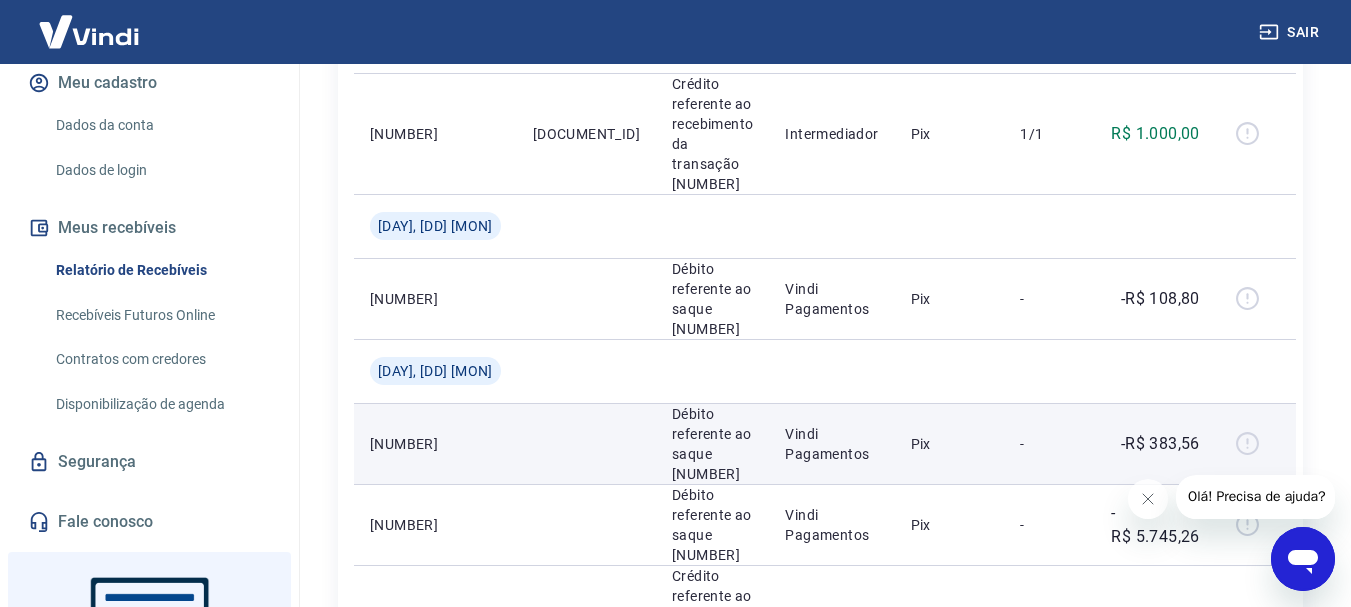 scroll, scrollTop: 0, scrollLeft: 0, axis: both 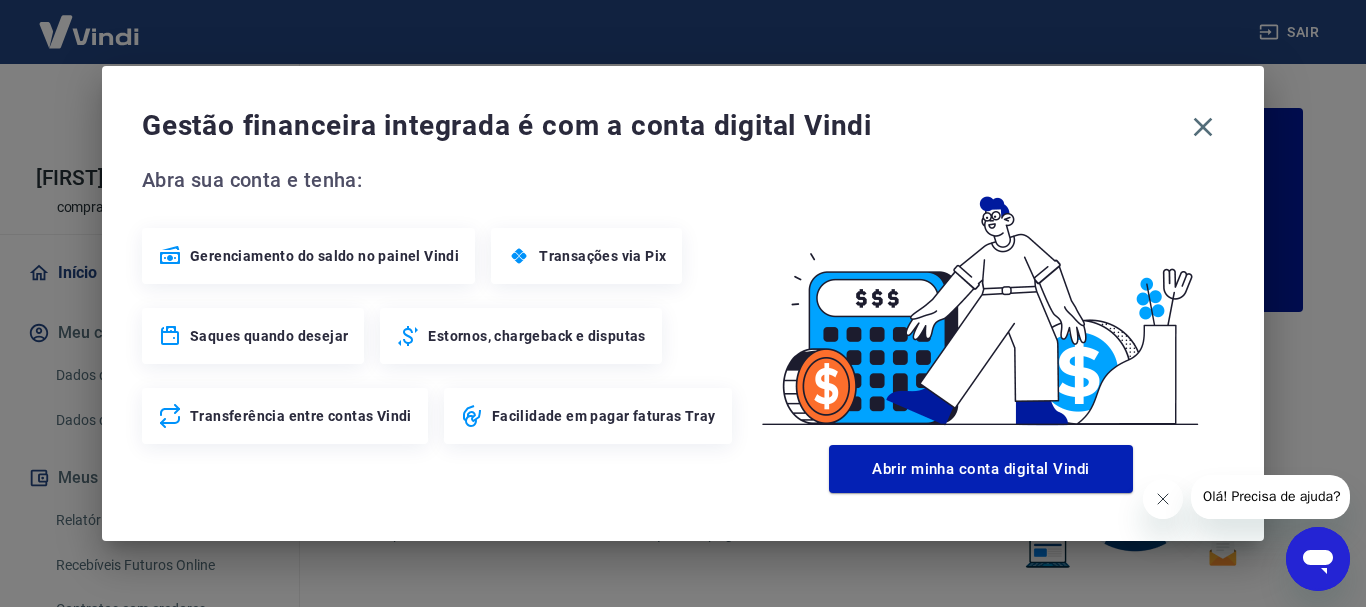 click at bounding box center (1162, 499) 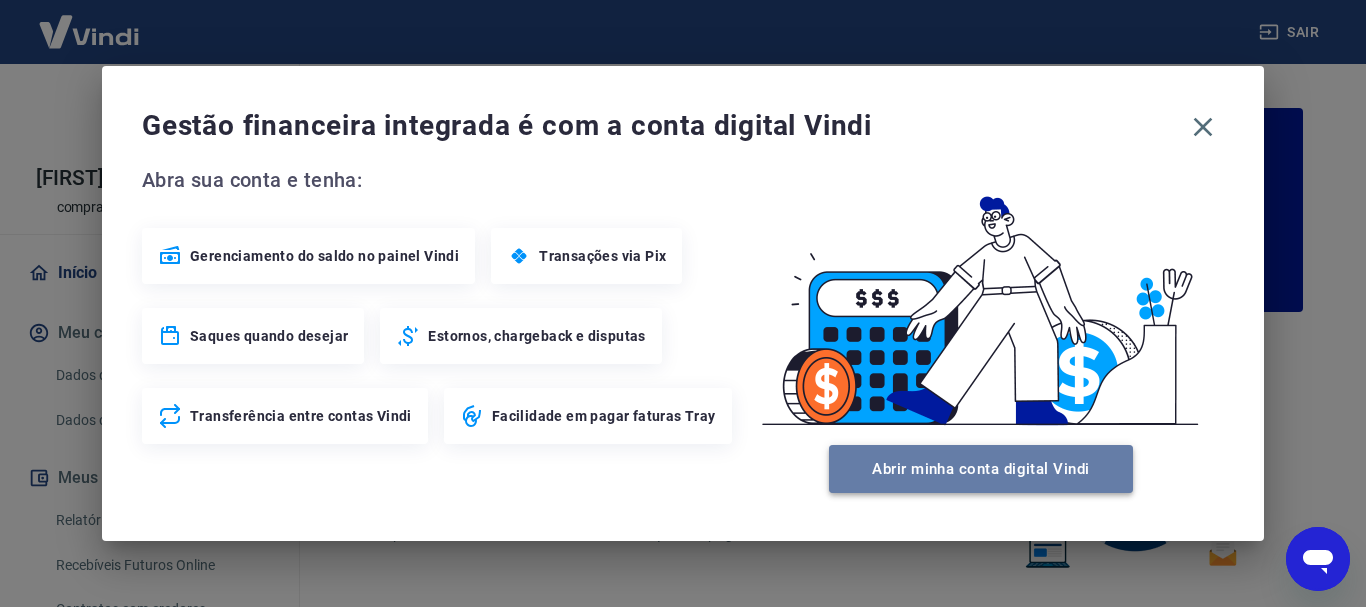 click on "Abrir minha conta digital Vindi" at bounding box center (981, 469) 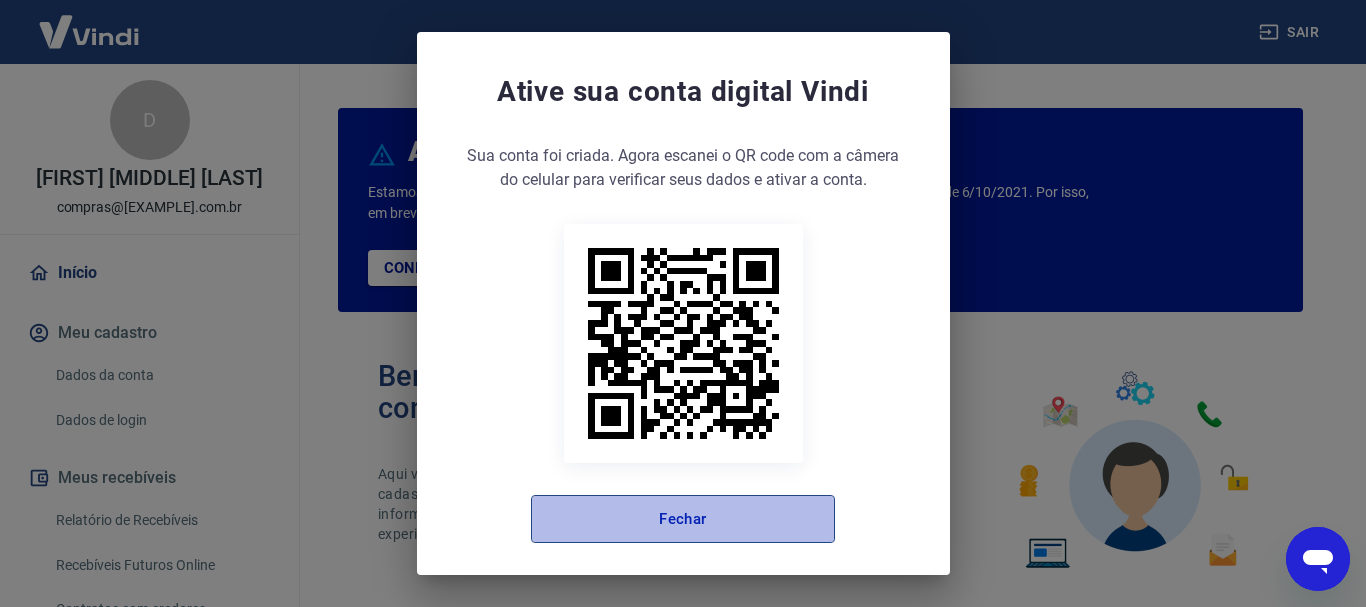 click on "Fechar" at bounding box center [683, 519] 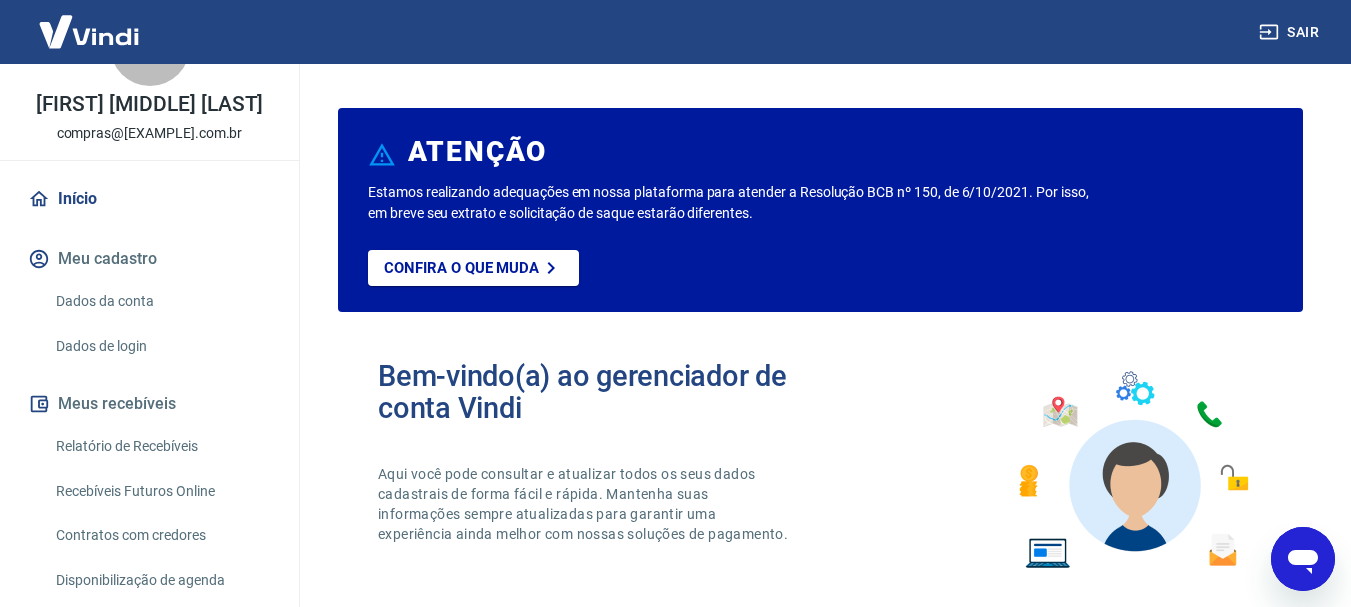 scroll, scrollTop: 200, scrollLeft: 0, axis: vertical 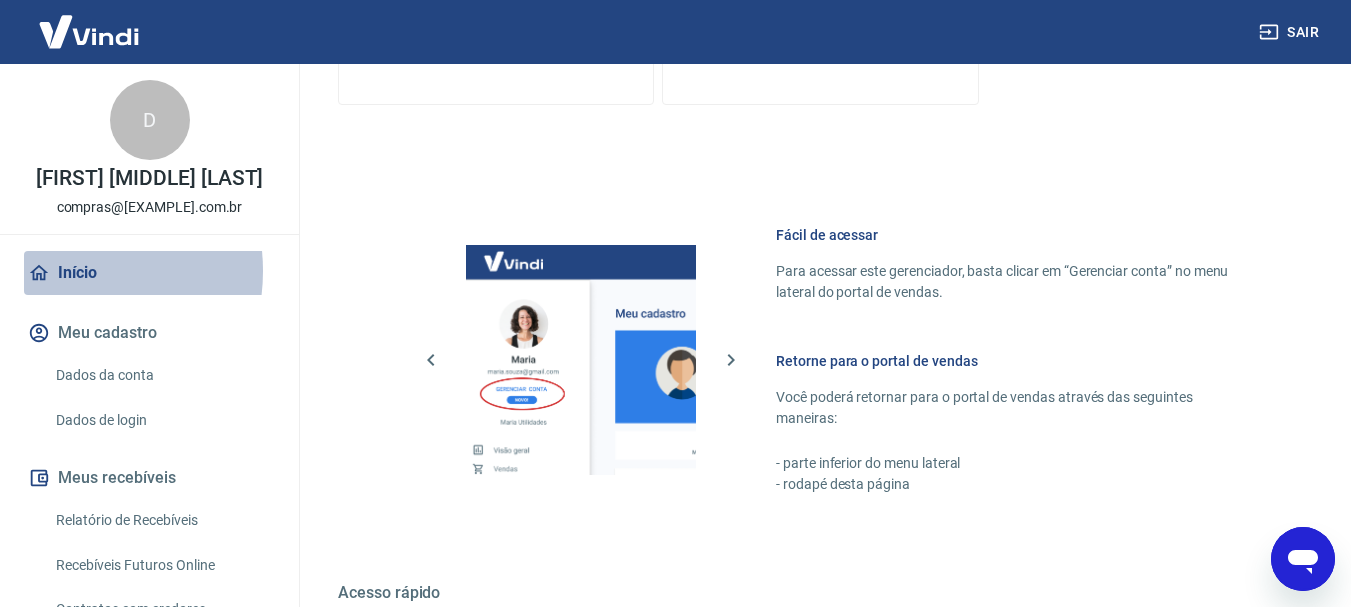 click on "Início" at bounding box center [149, 273] 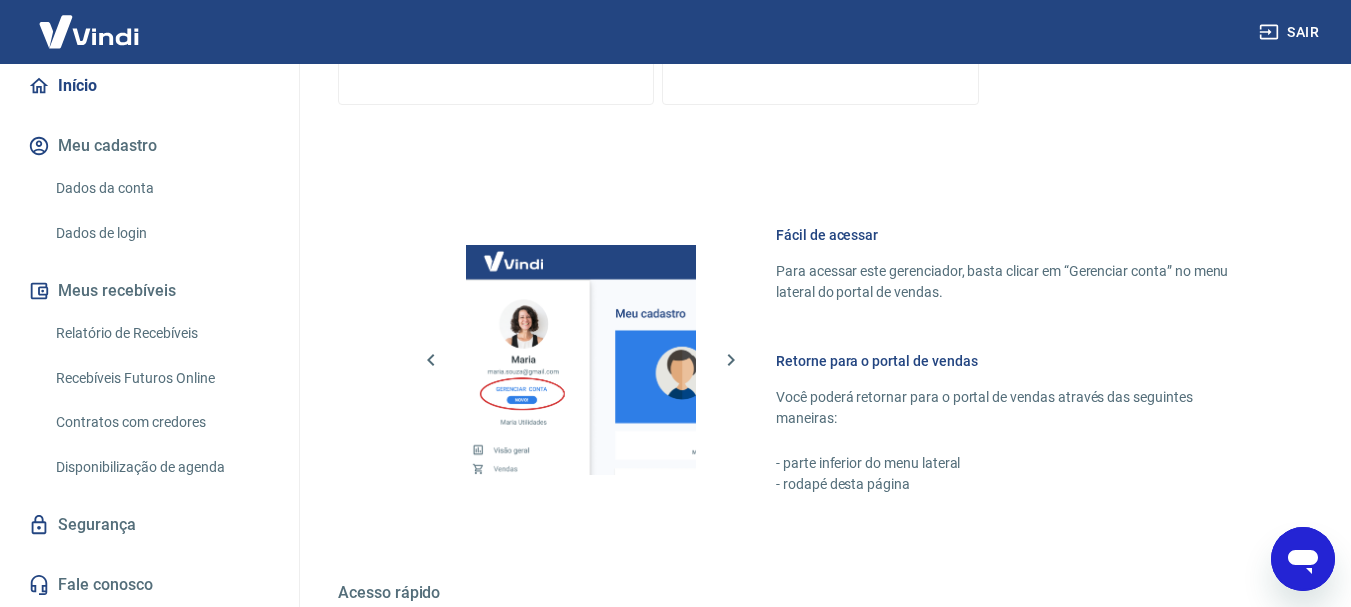 scroll, scrollTop: 208, scrollLeft: 0, axis: vertical 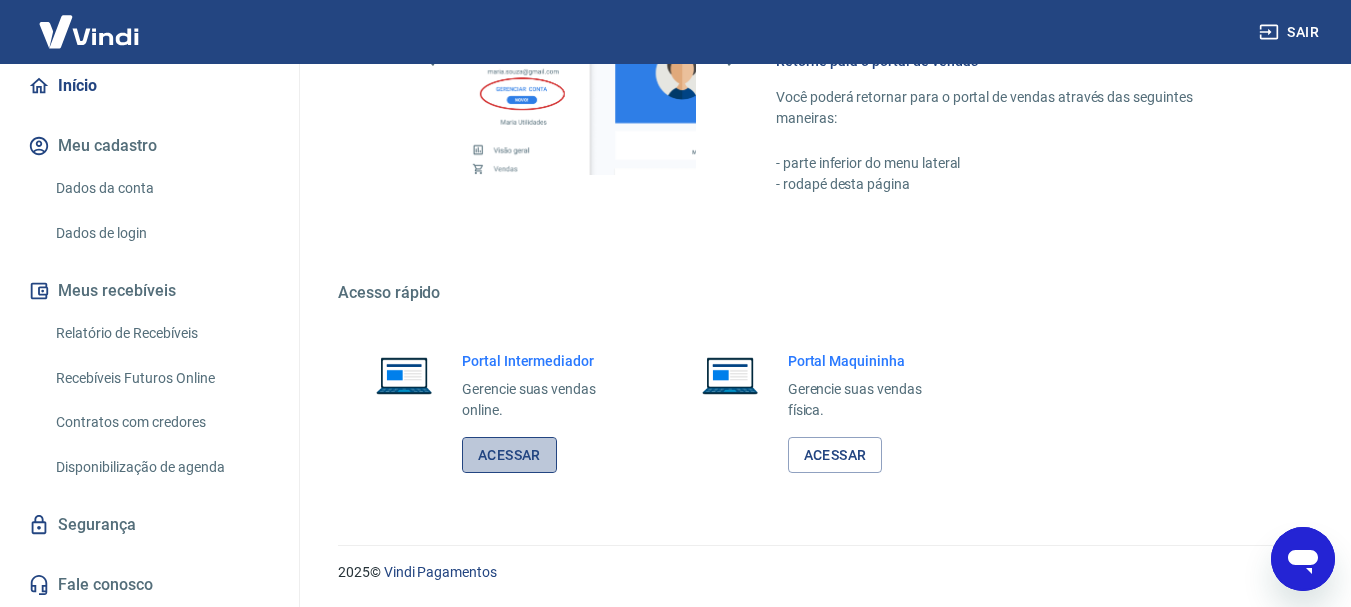 click on "Acessar" at bounding box center [509, 455] 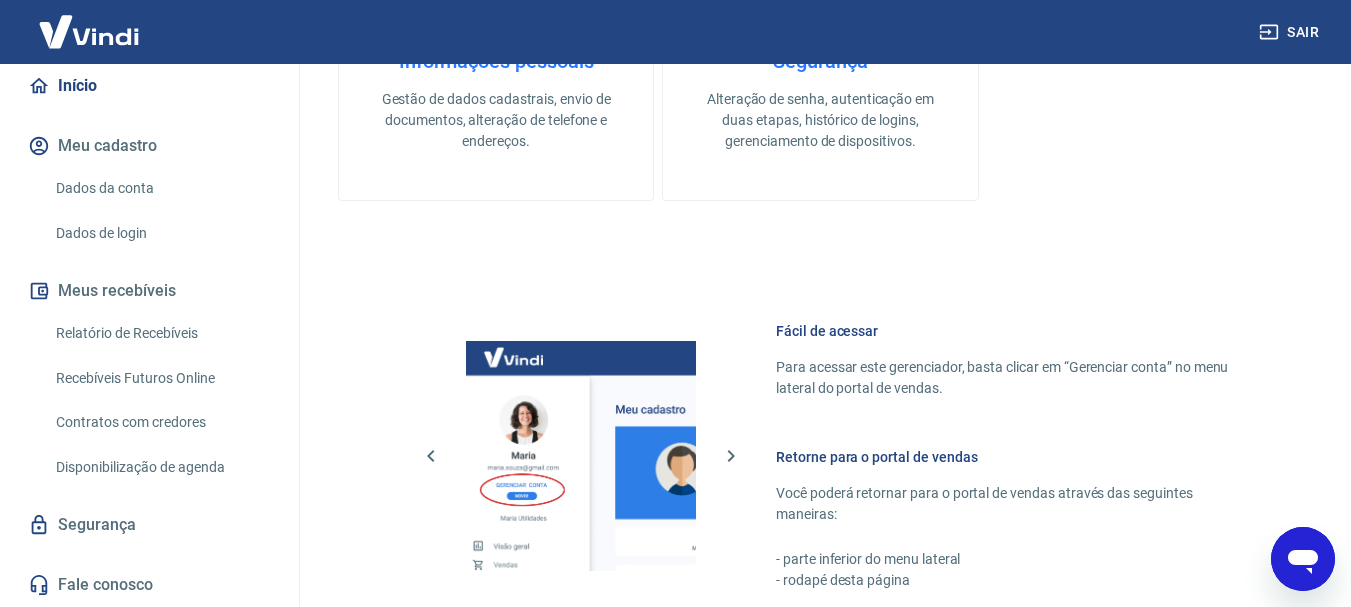 scroll, scrollTop: 841, scrollLeft: 0, axis: vertical 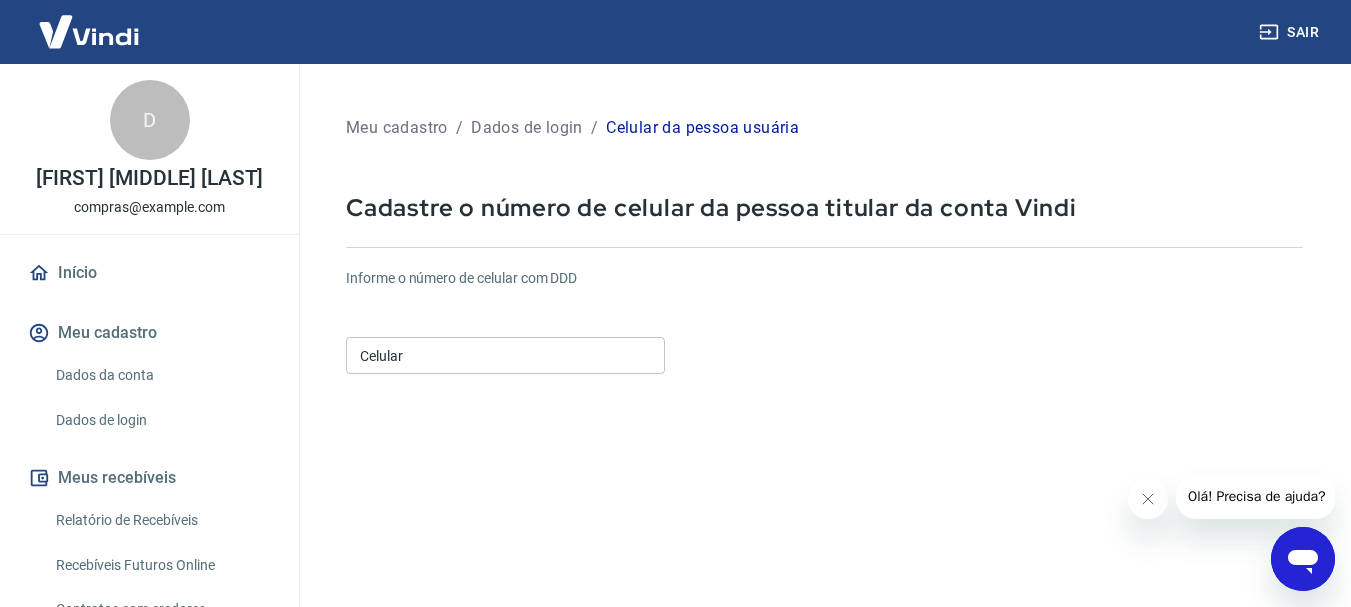 click on "Celular" at bounding box center (505, 355) 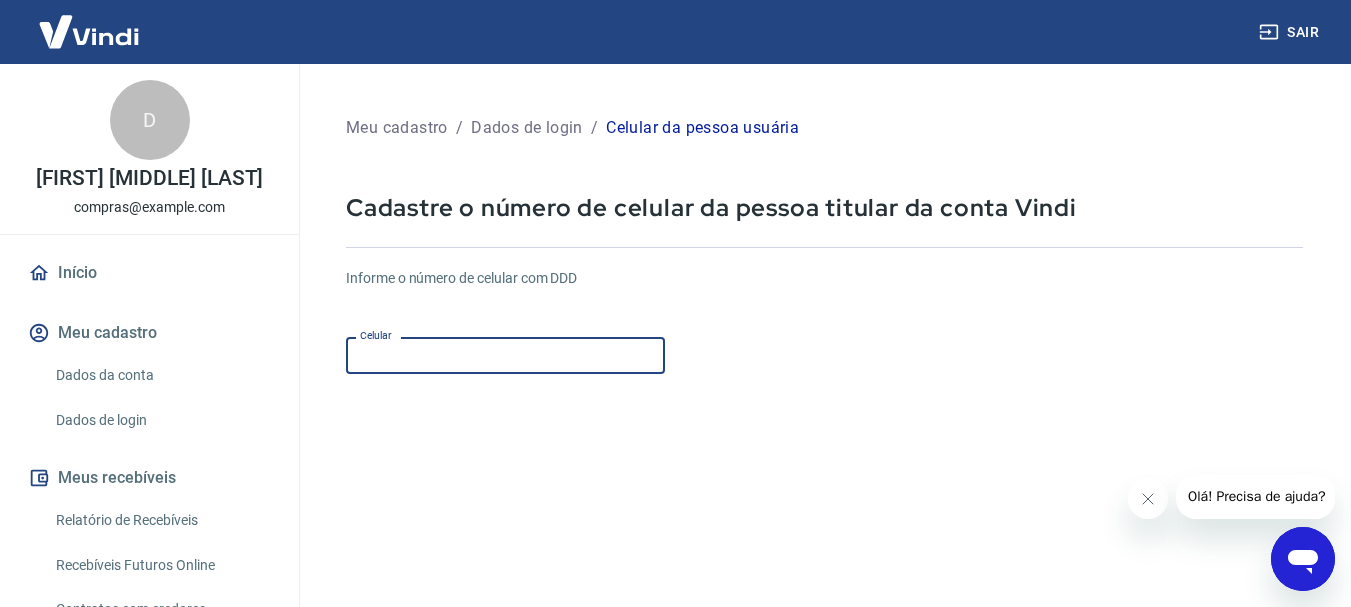 type on "(21) 98105-9930" 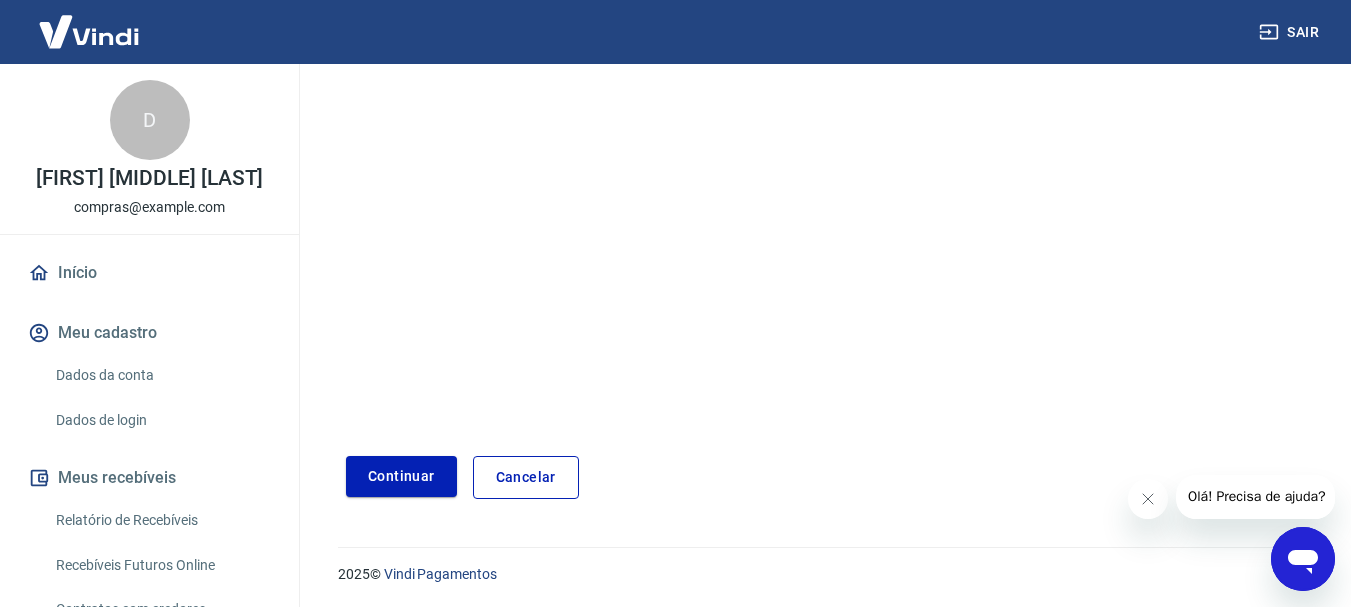 scroll, scrollTop: 340, scrollLeft: 0, axis: vertical 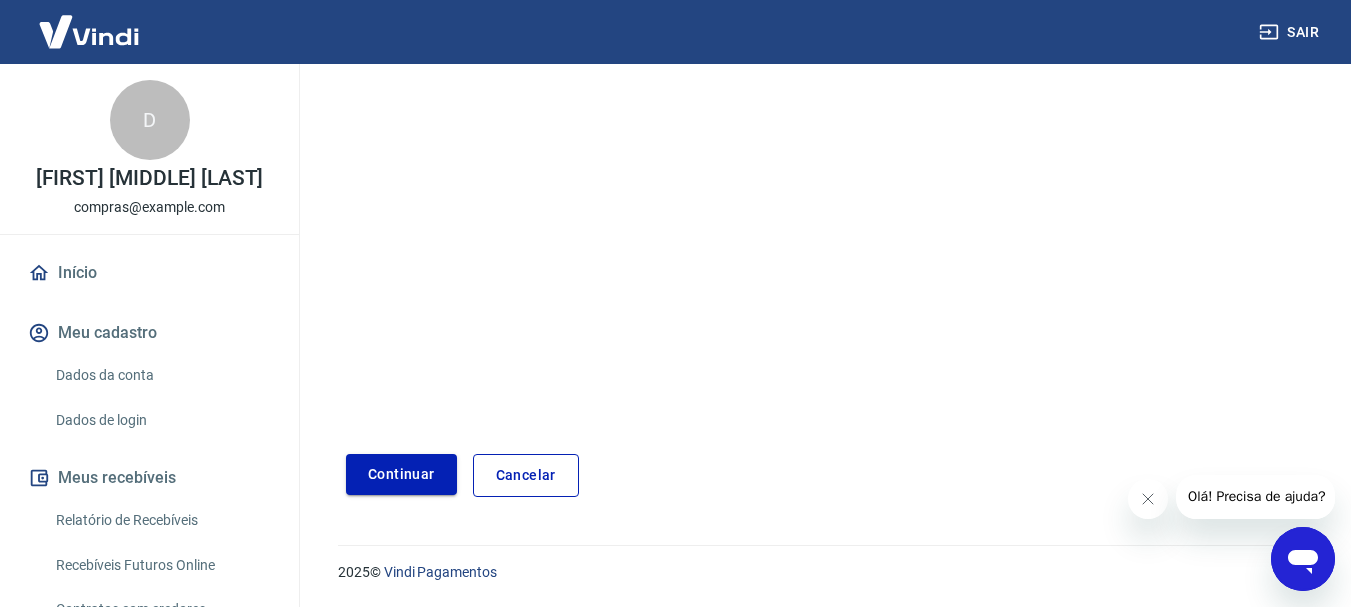 click on "Continuar" at bounding box center [401, 474] 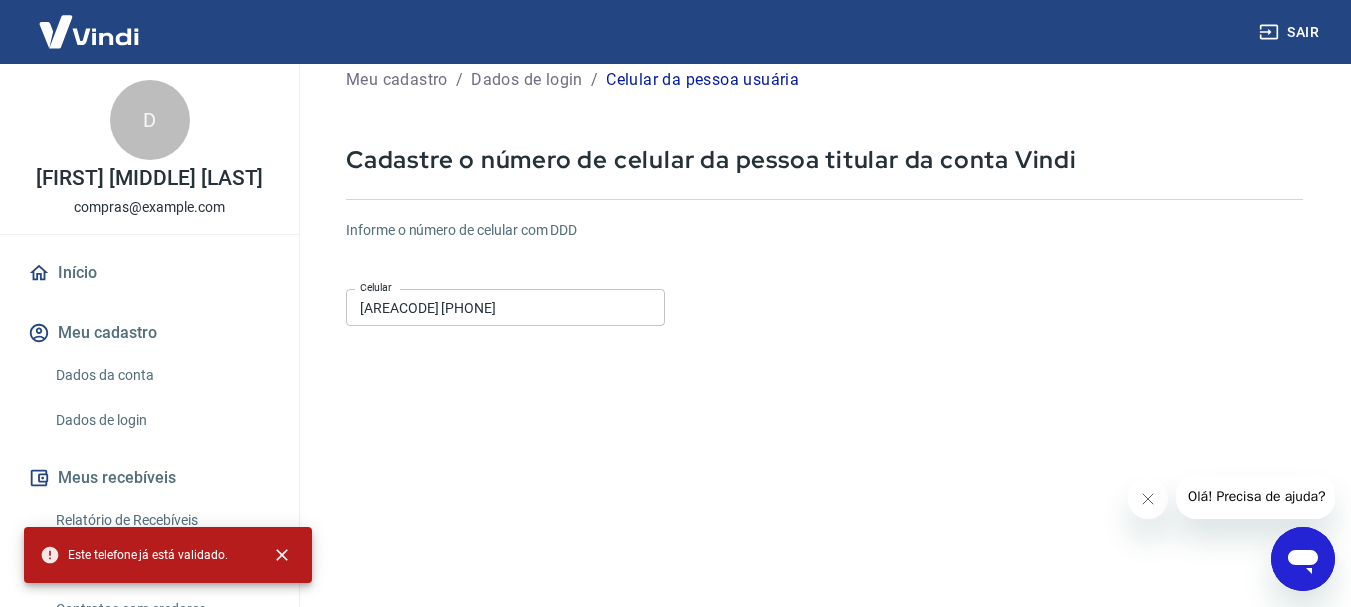 scroll, scrollTop: 40, scrollLeft: 0, axis: vertical 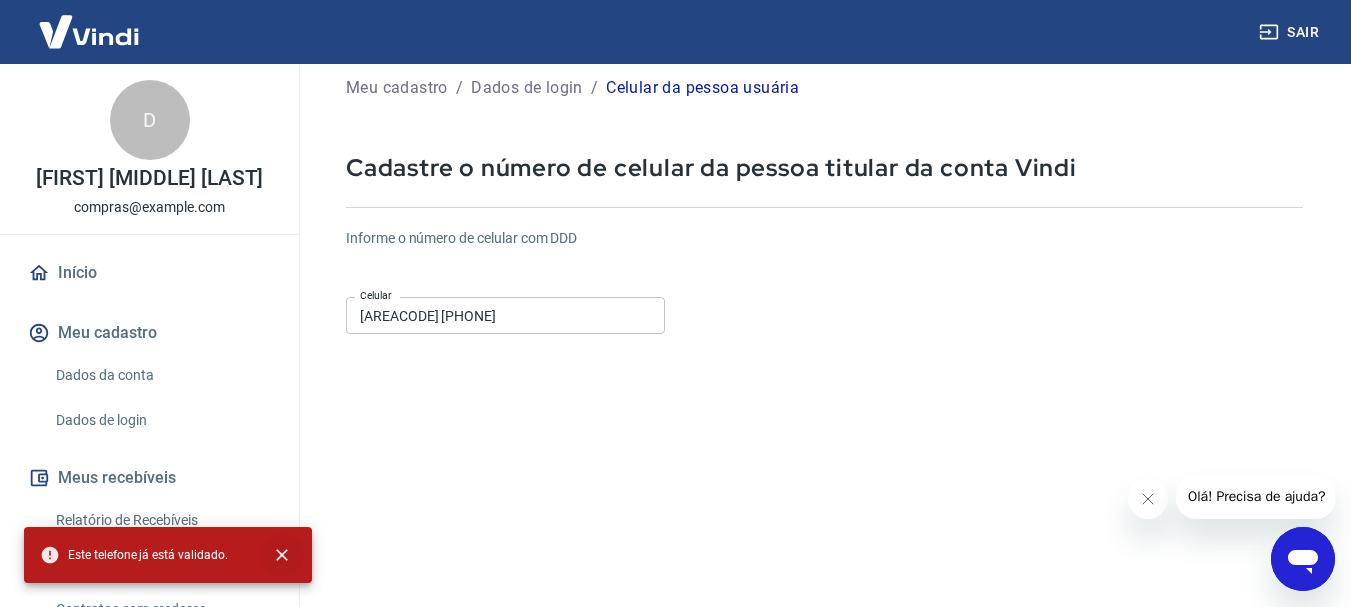 click 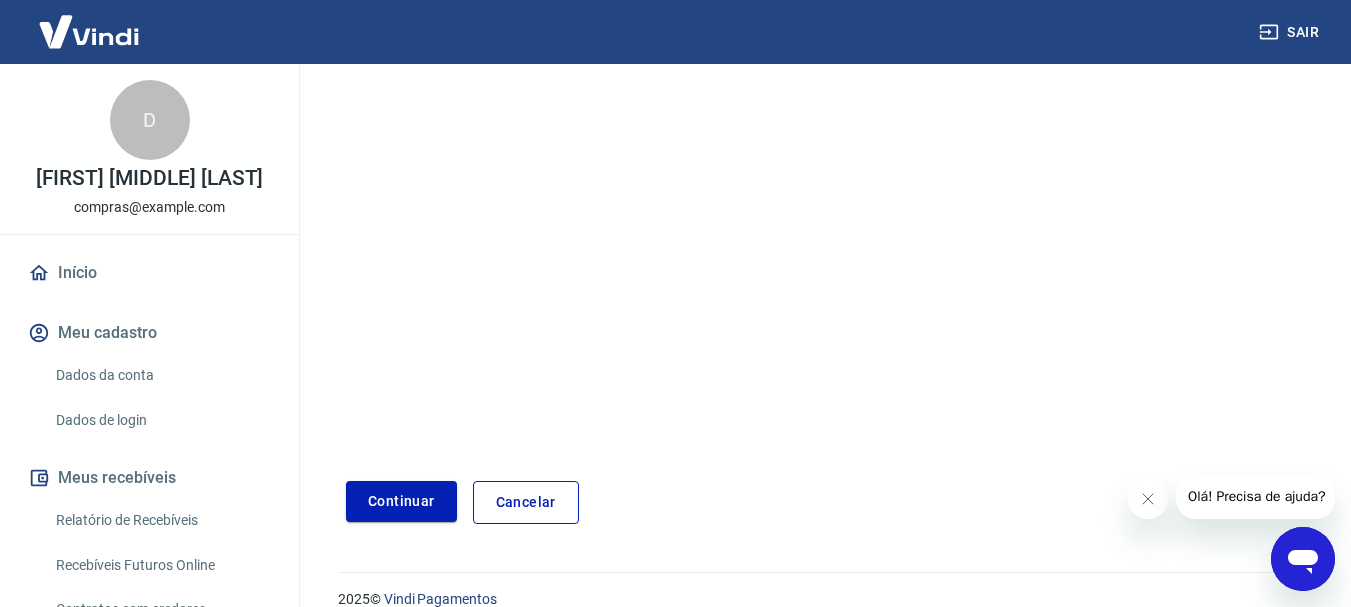 scroll, scrollTop: 340, scrollLeft: 0, axis: vertical 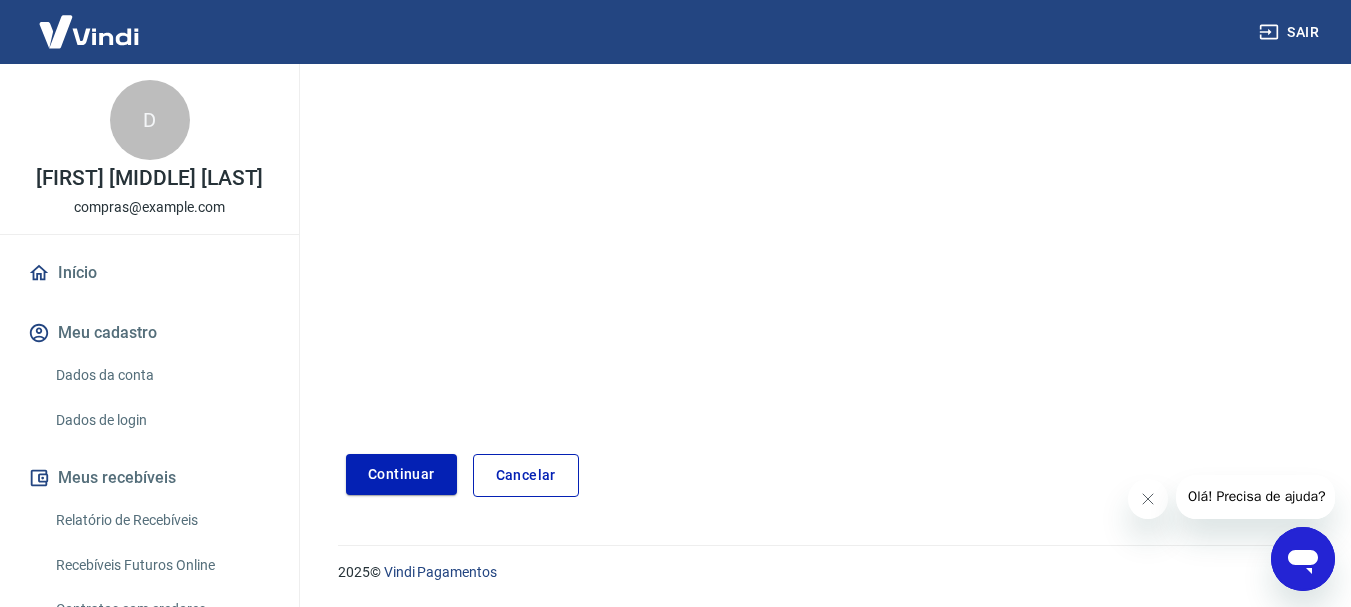 click on "Cancelar" at bounding box center [526, 475] 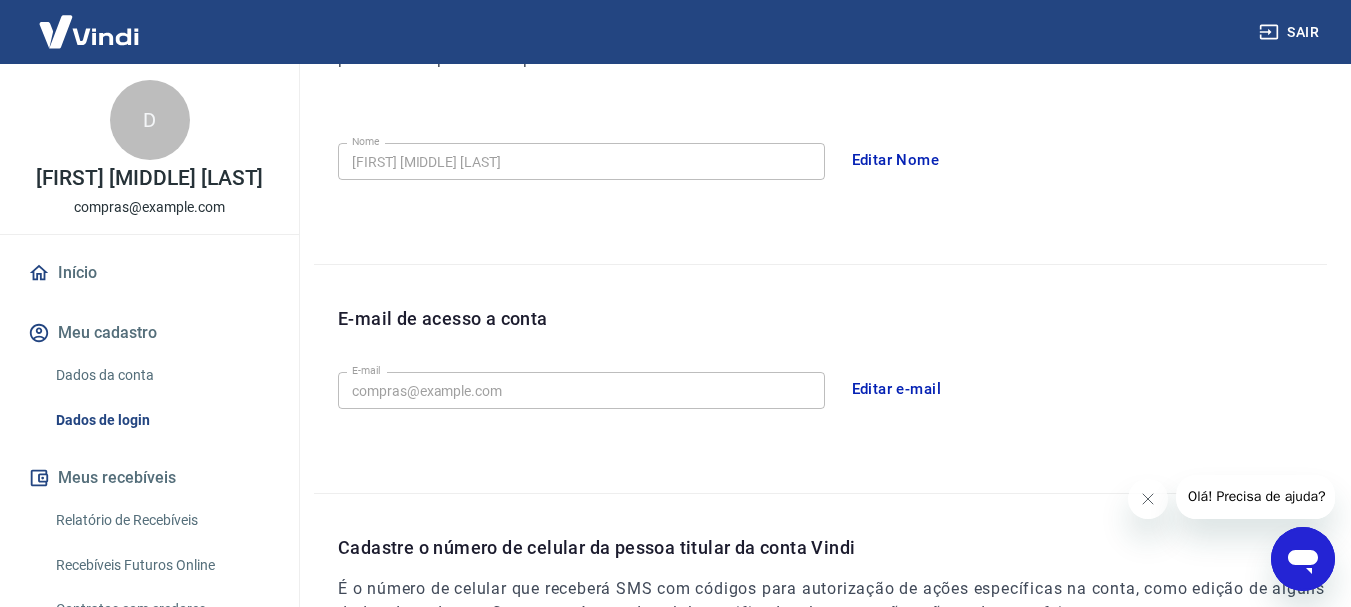 scroll, scrollTop: 658, scrollLeft: 0, axis: vertical 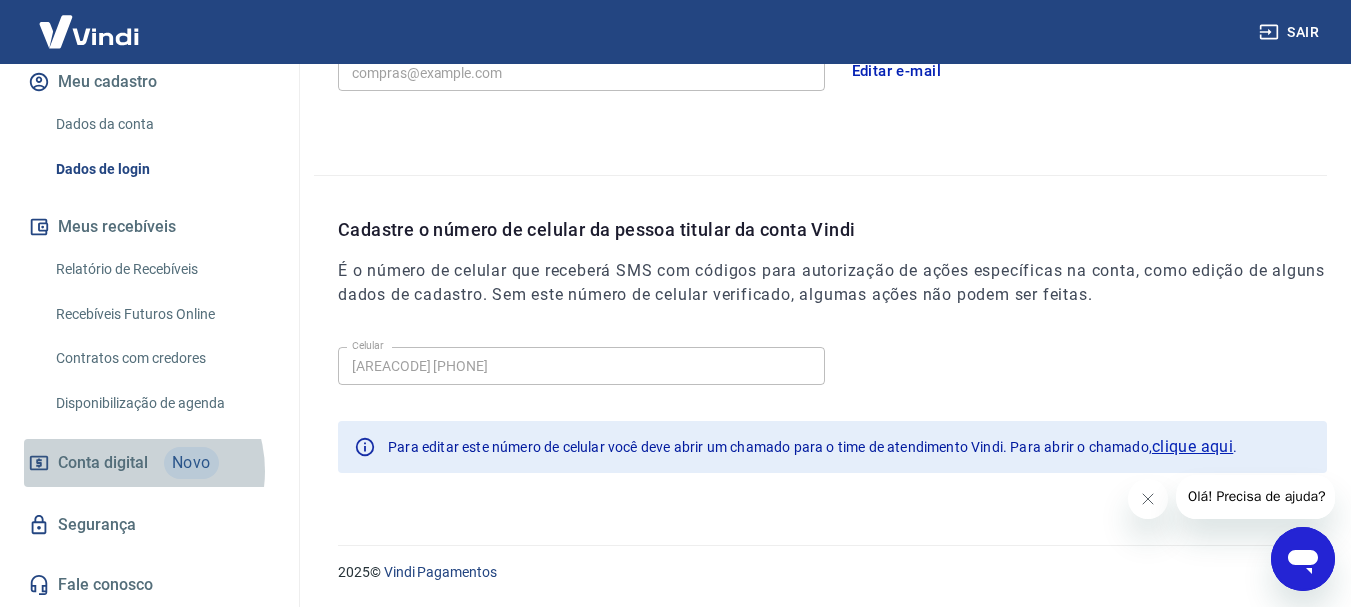 click on "Conta digital" at bounding box center (103, 463) 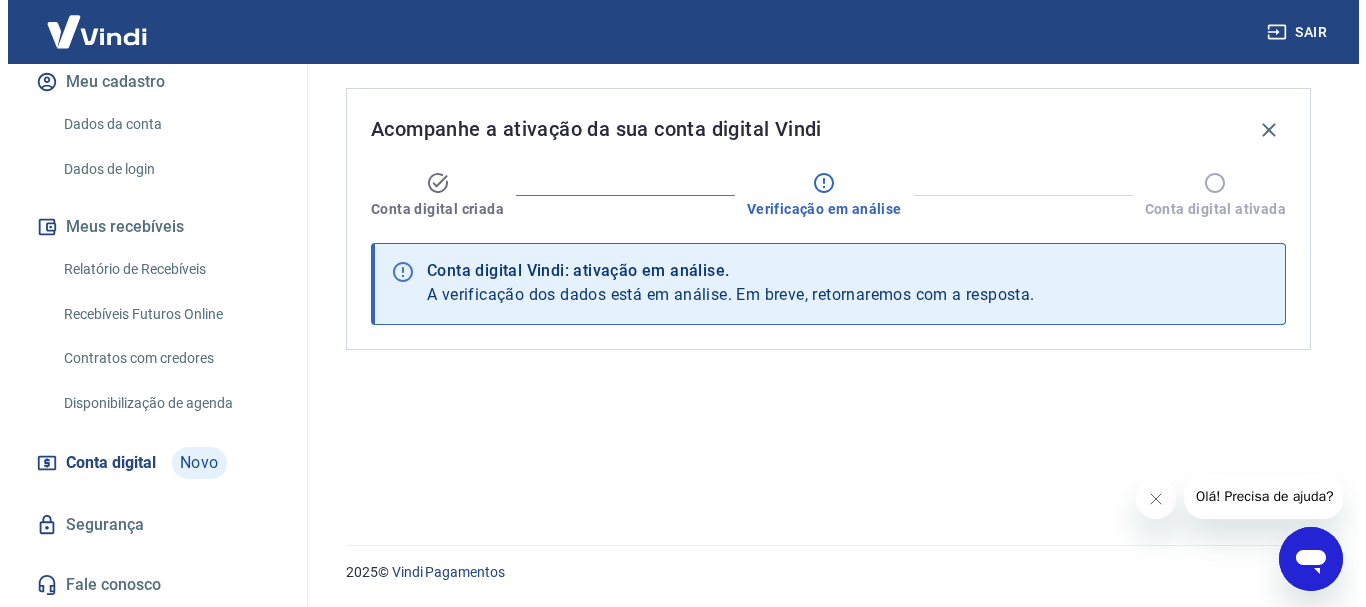 scroll, scrollTop: 0, scrollLeft: 0, axis: both 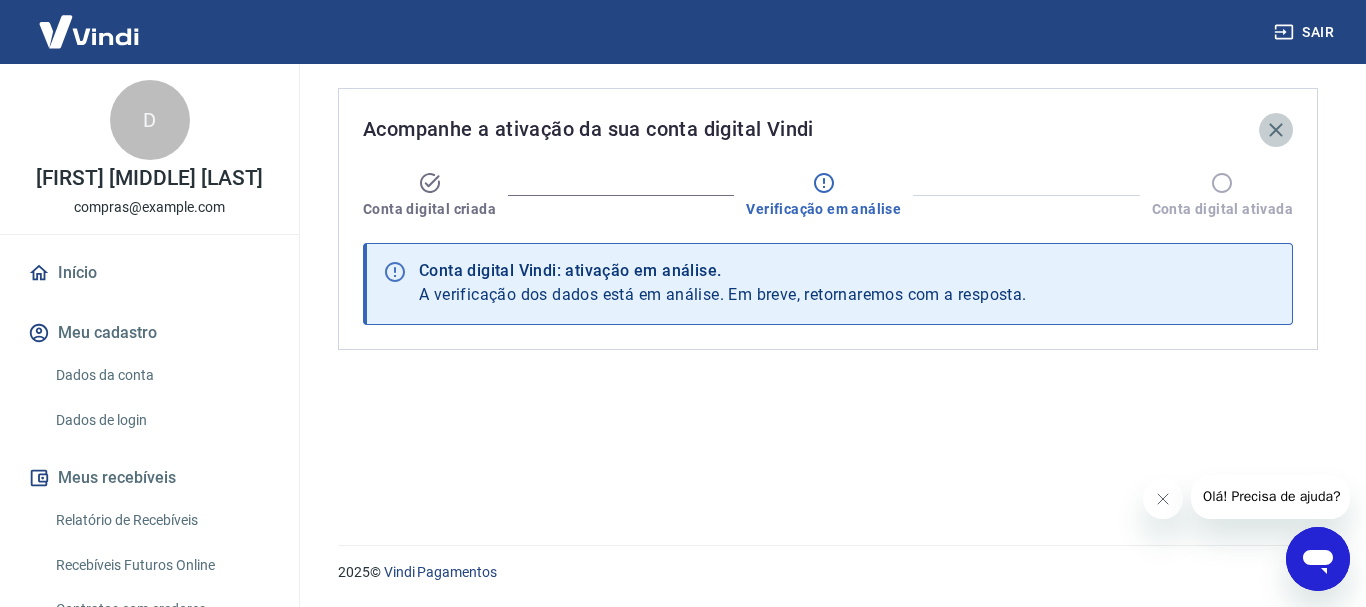 click 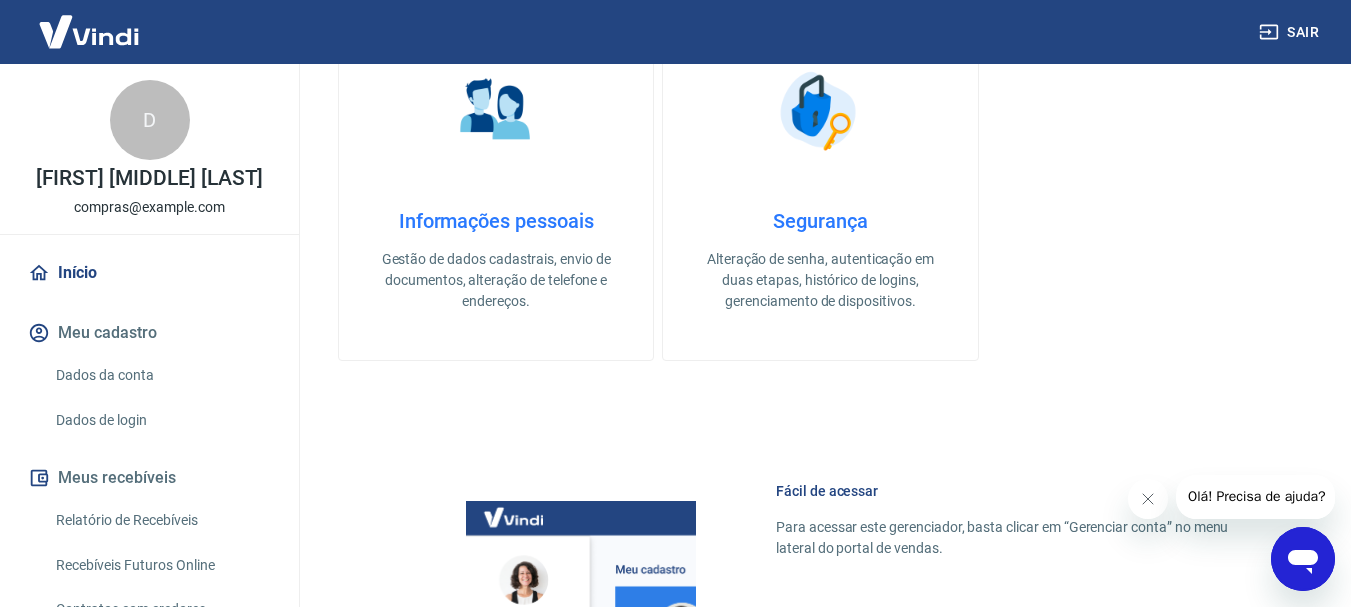 scroll, scrollTop: 700, scrollLeft: 0, axis: vertical 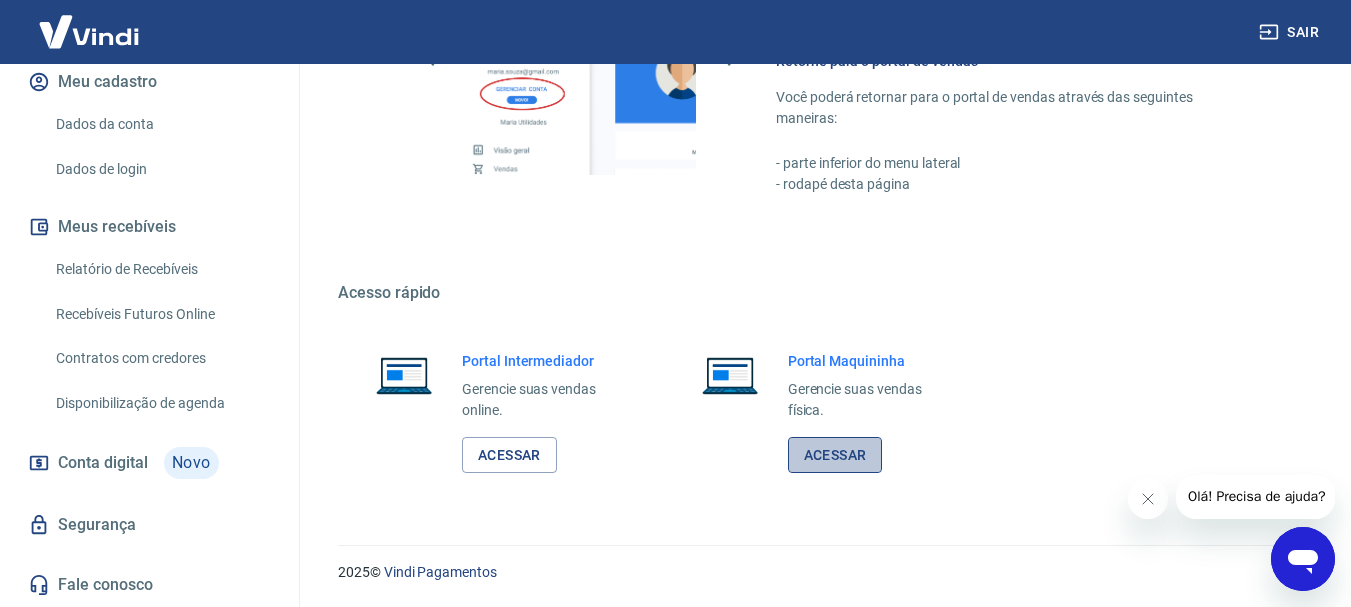 click on "Acessar" at bounding box center [835, 455] 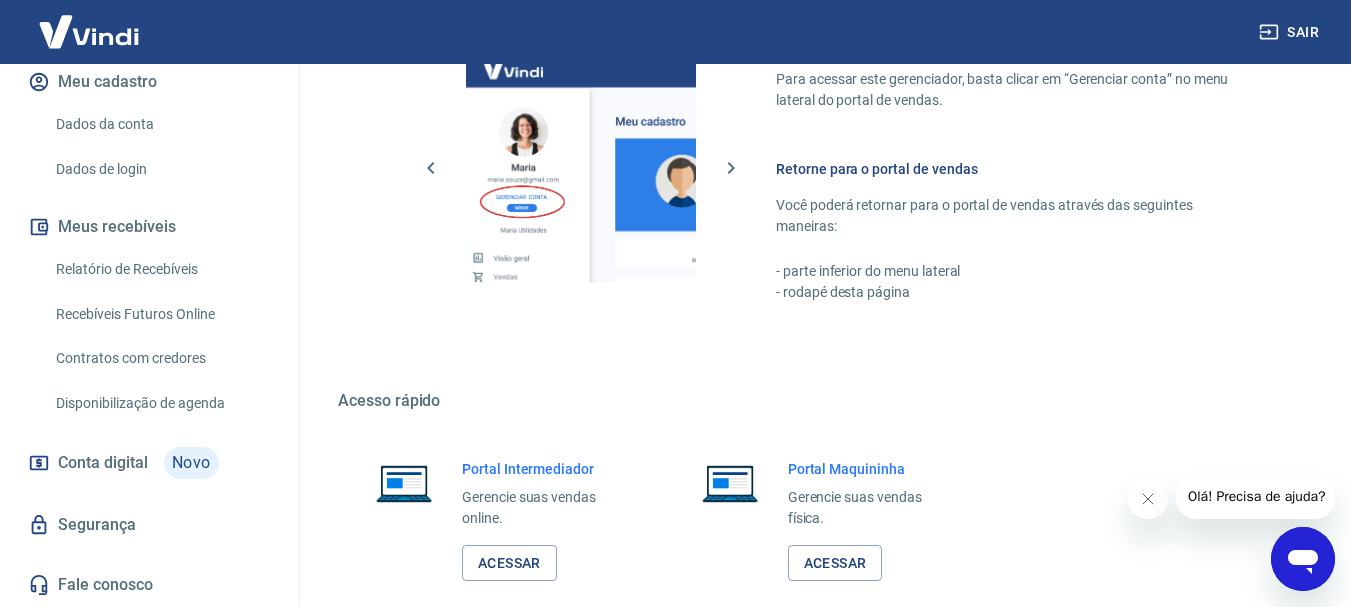 scroll, scrollTop: 941, scrollLeft: 0, axis: vertical 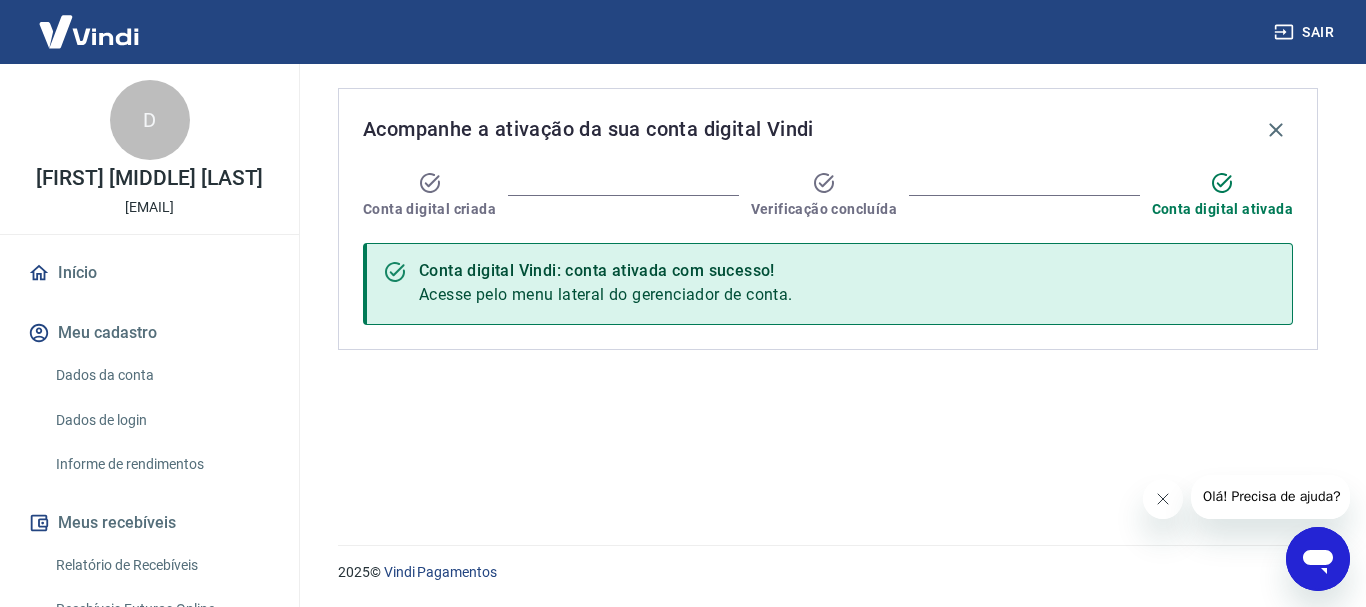 click 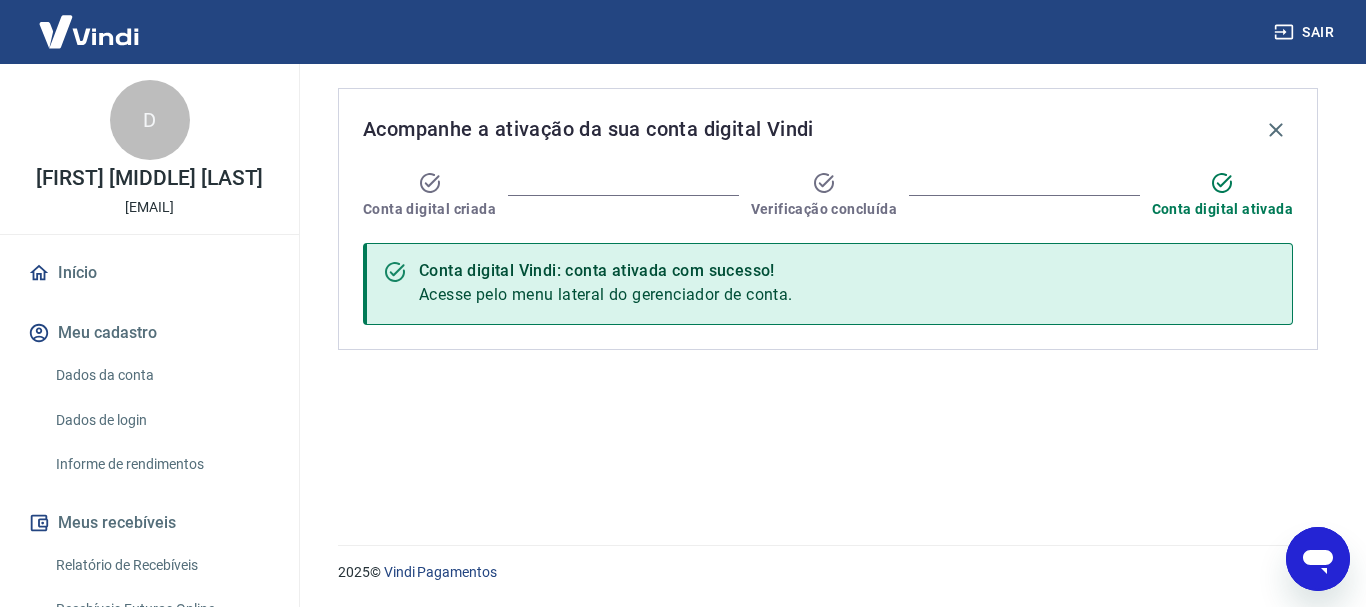click 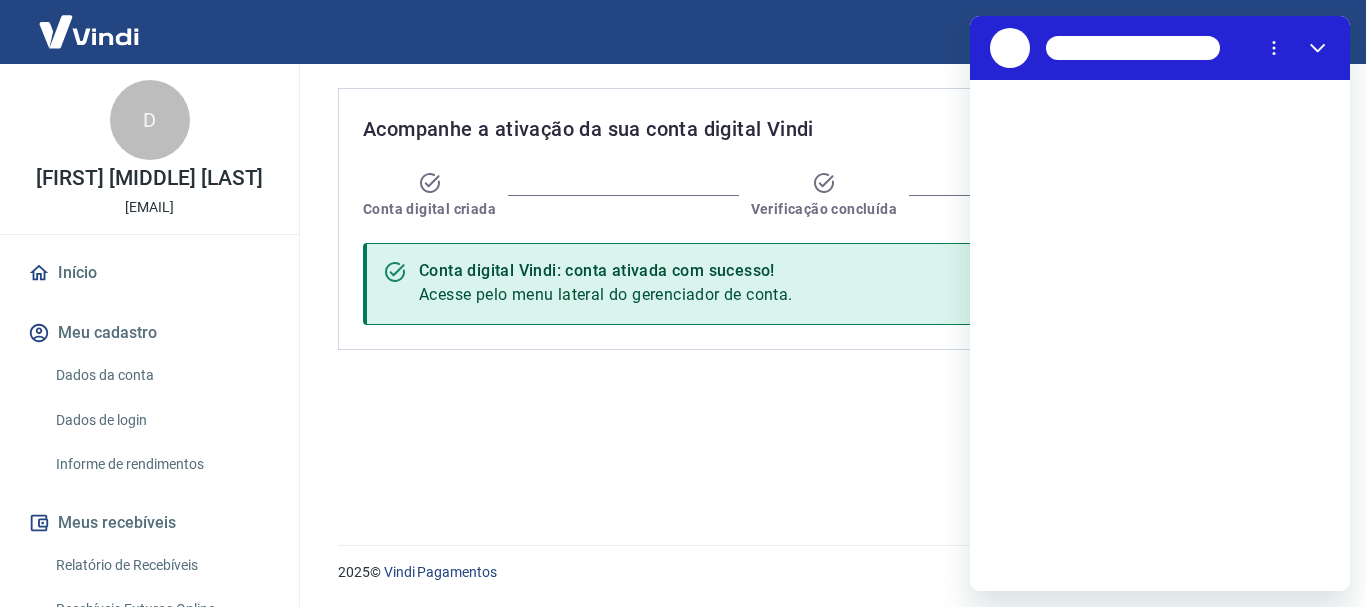 scroll, scrollTop: 0, scrollLeft: 0, axis: both 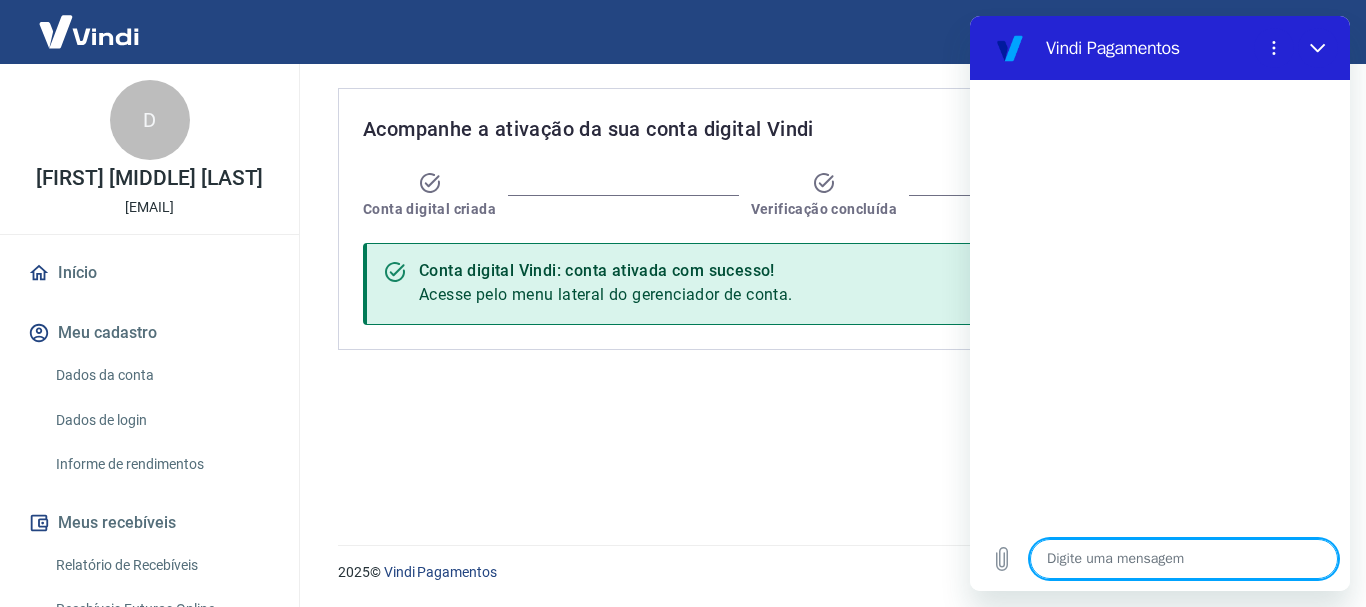 click at bounding box center (1184, 559) 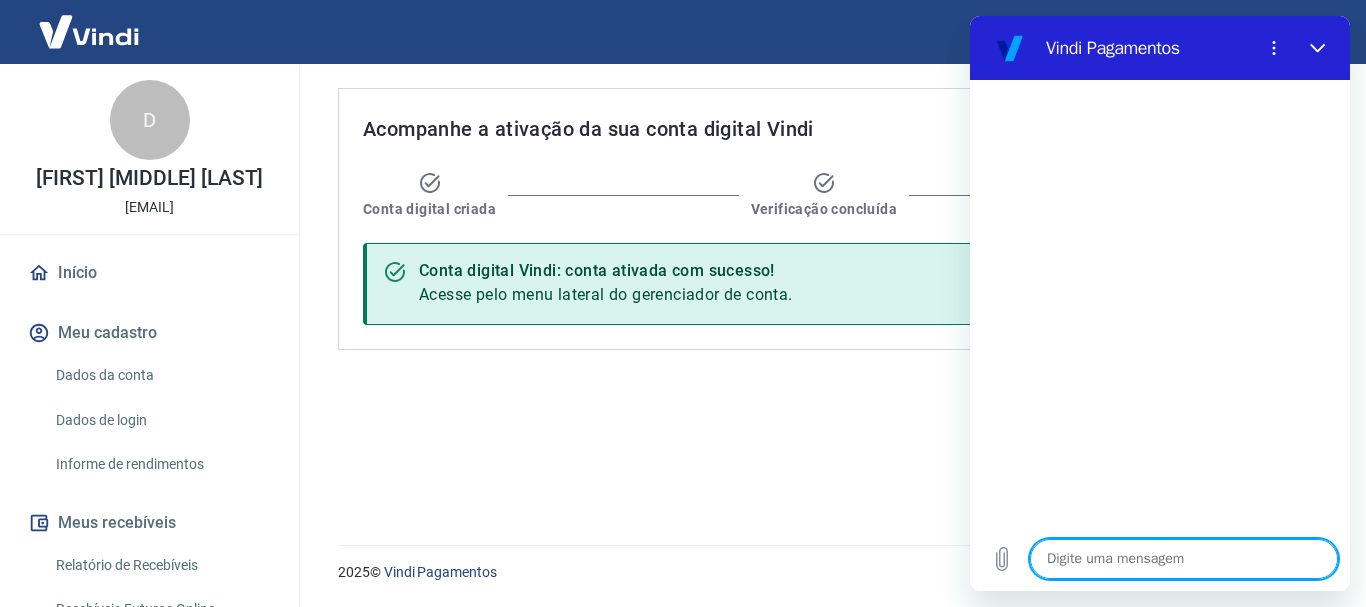 type on "b" 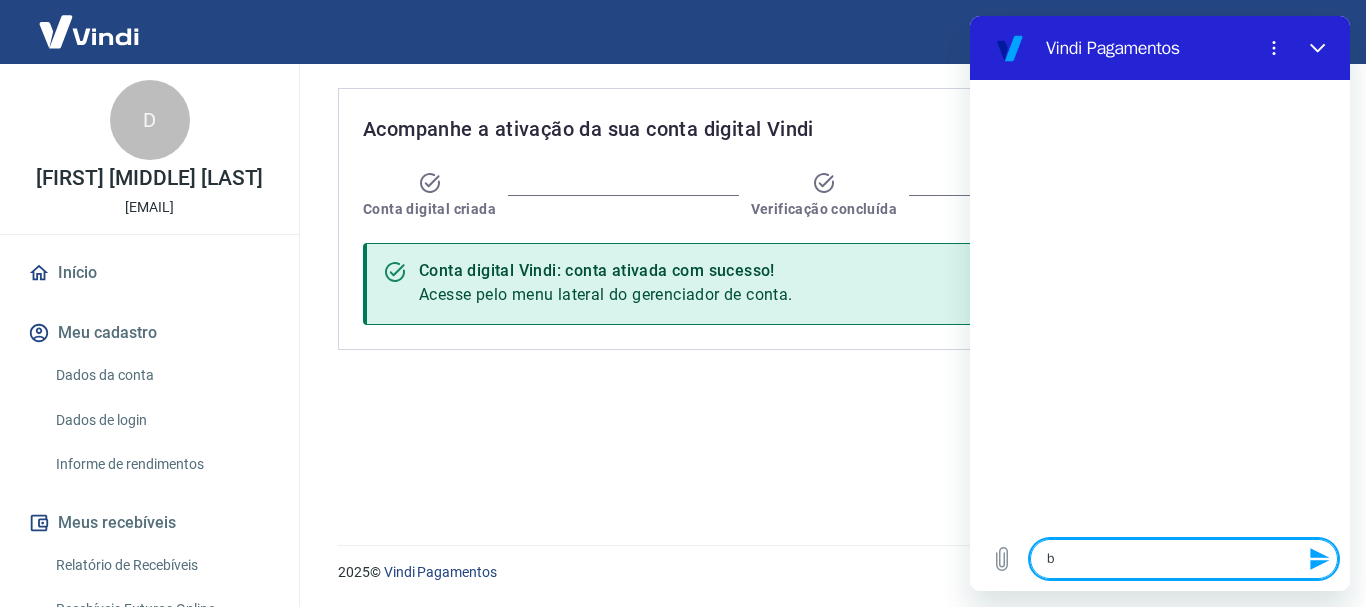 type on "bo" 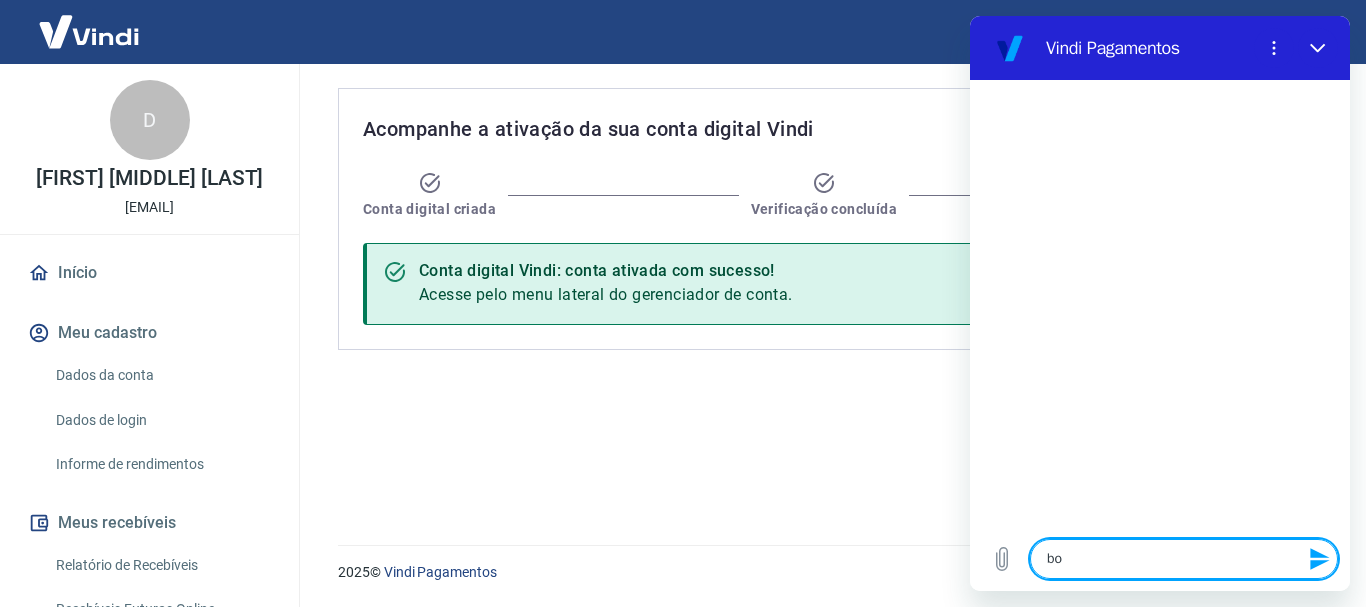 type on "bom" 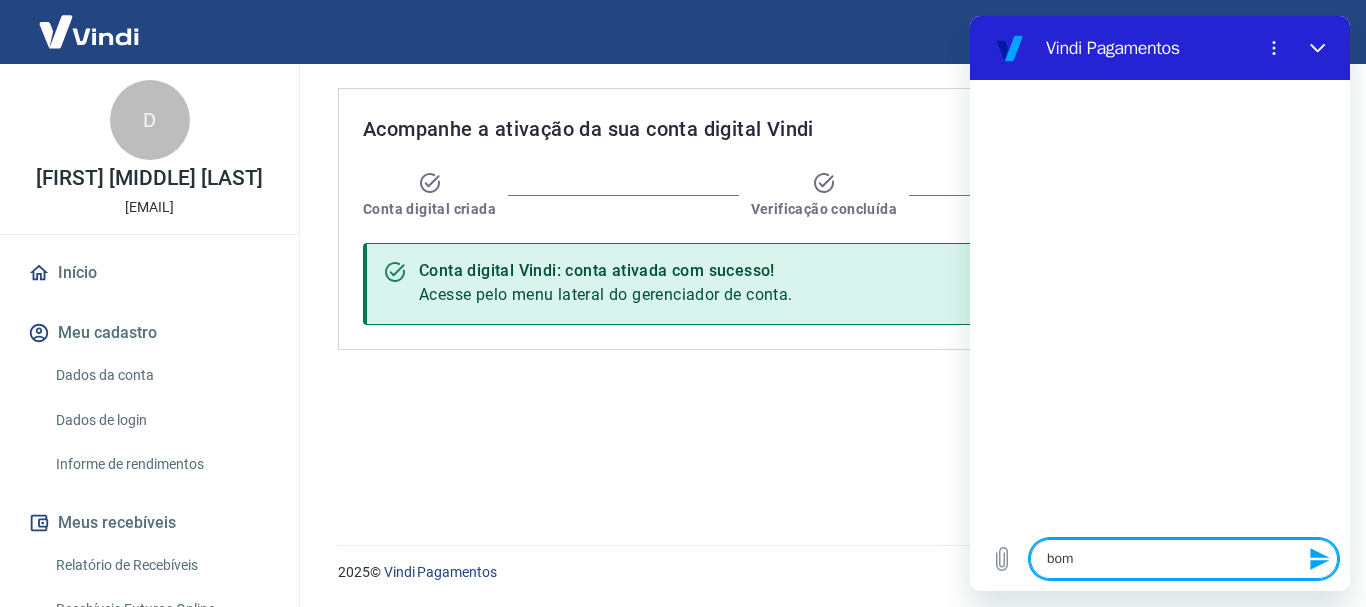type on "bom" 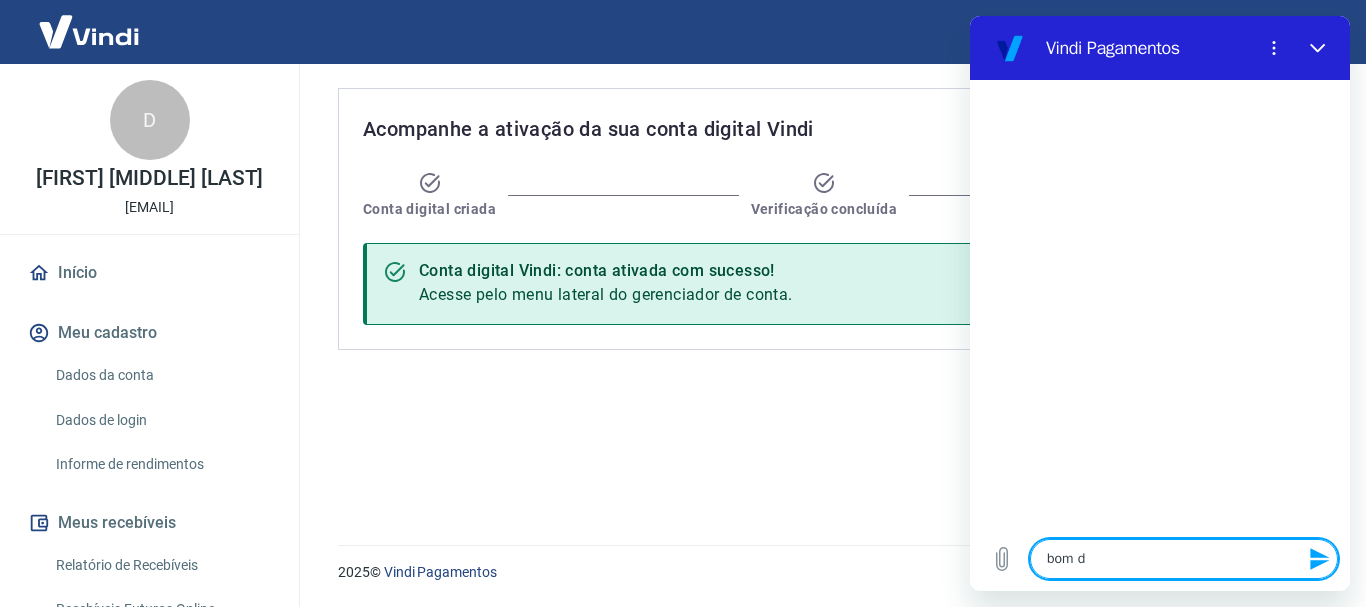 type on "x" 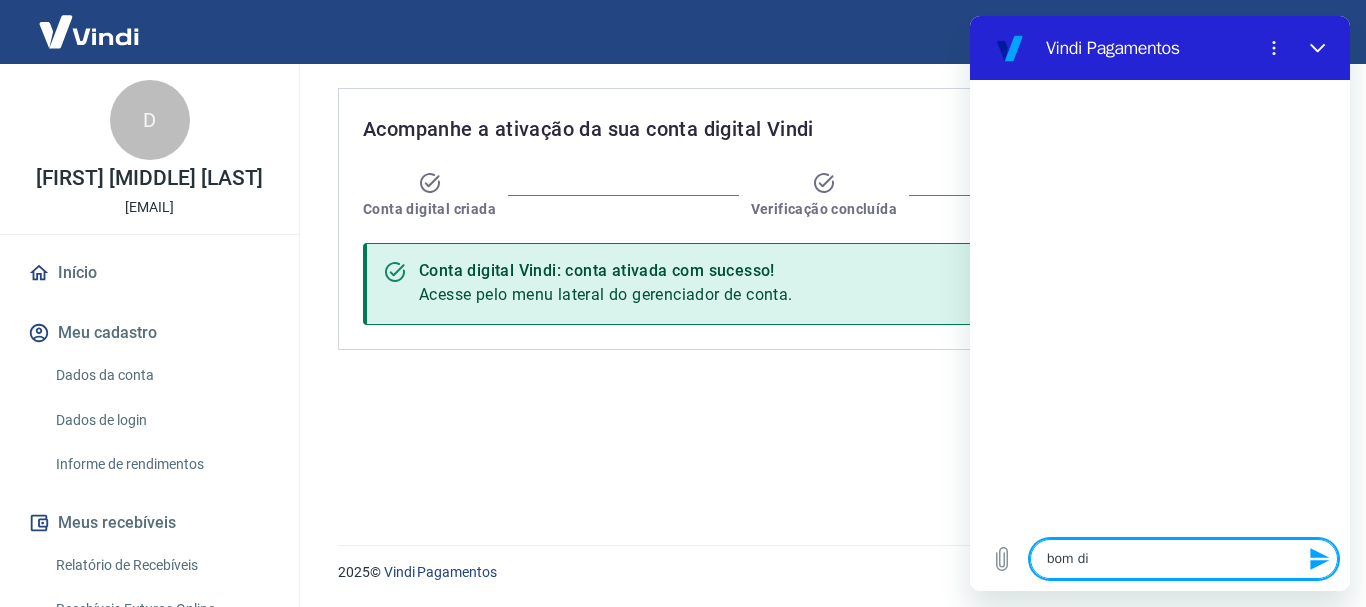 type on "x" 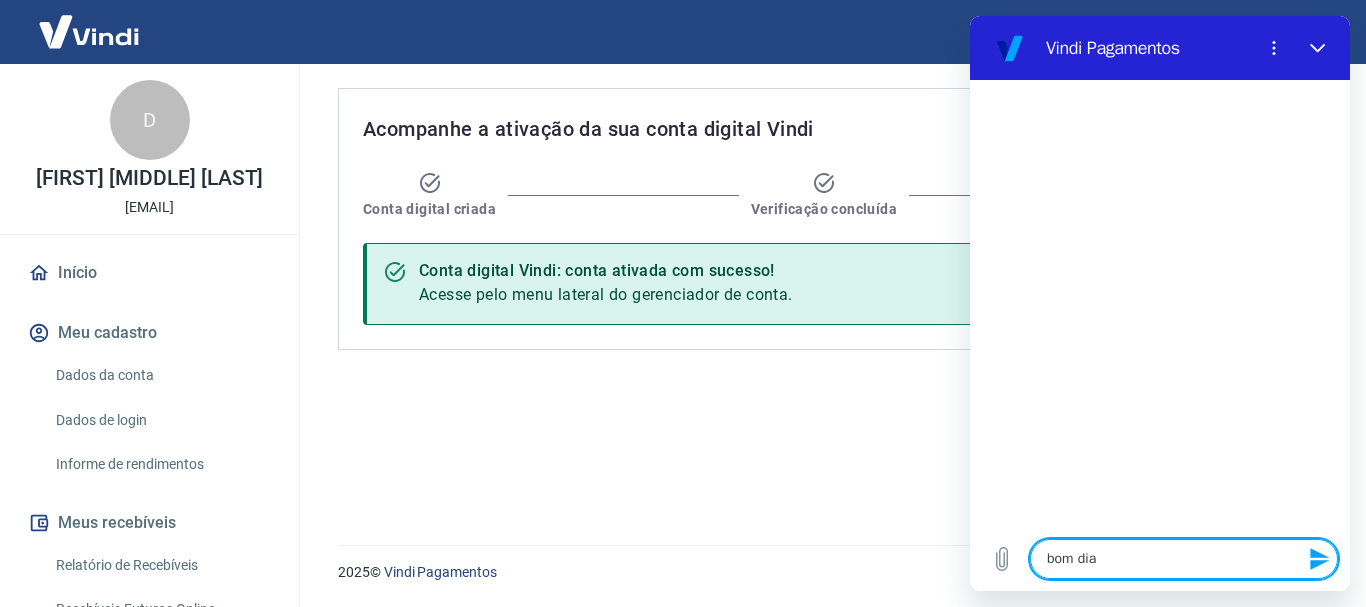 type 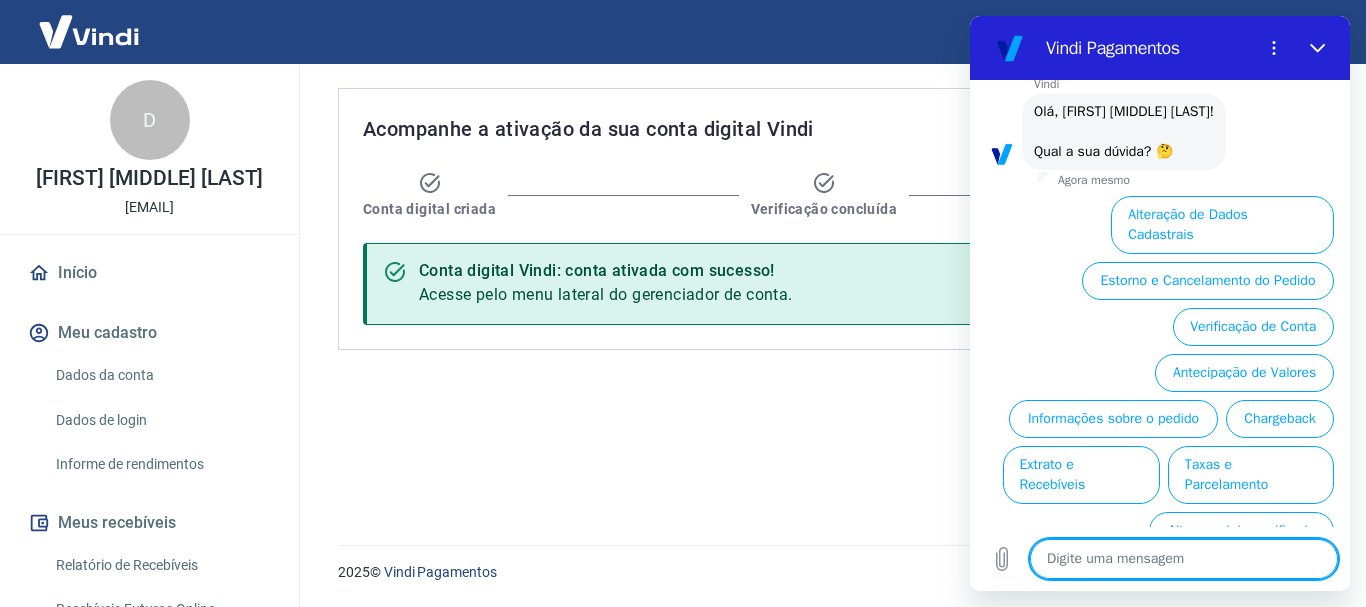 scroll, scrollTop: 146, scrollLeft: 0, axis: vertical 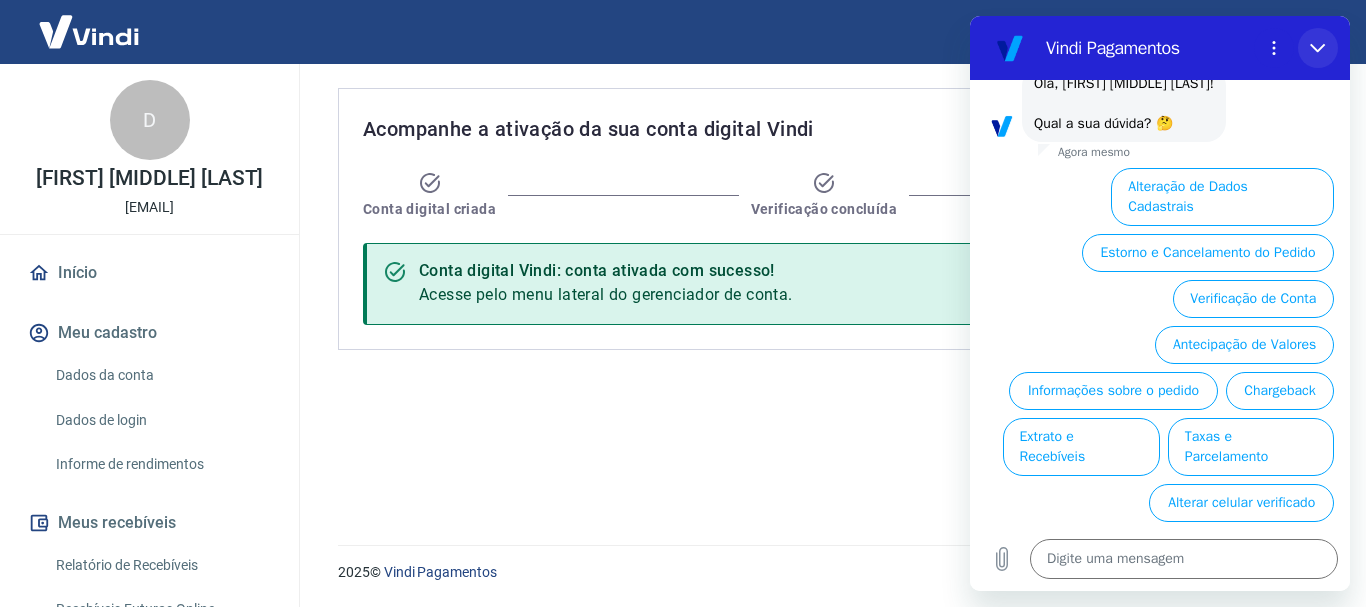click at bounding box center (1318, 48) 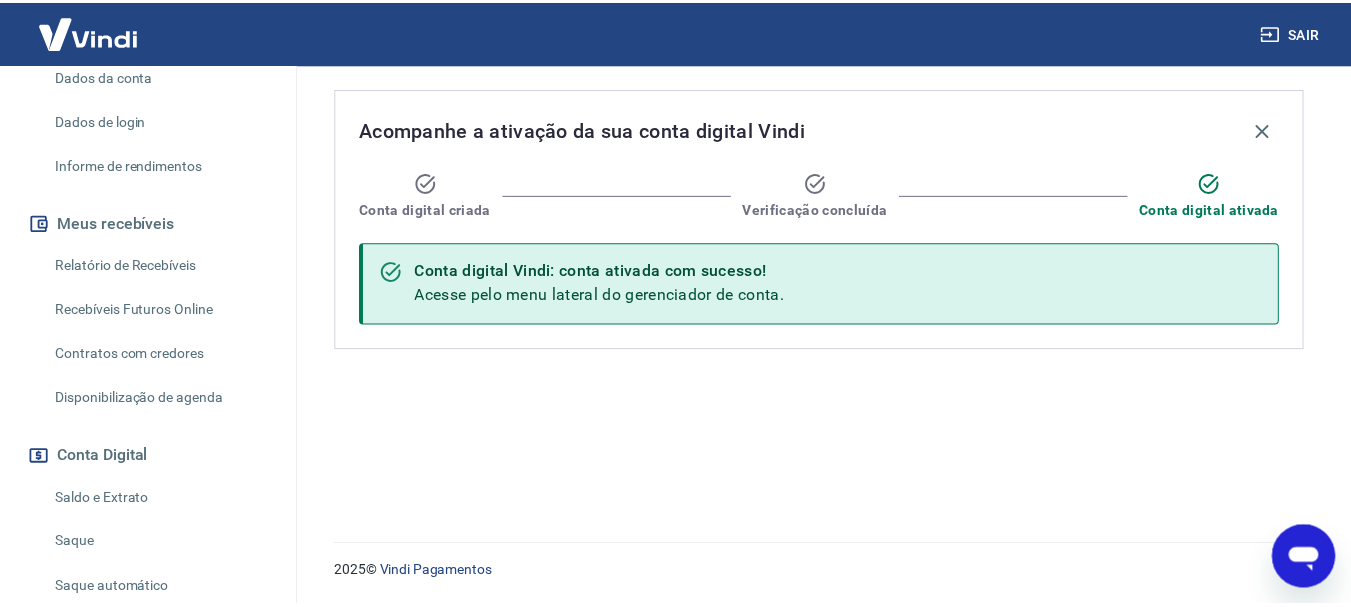 scroll, scrollTop: 500, scrollLeft: 0, axis: vertical 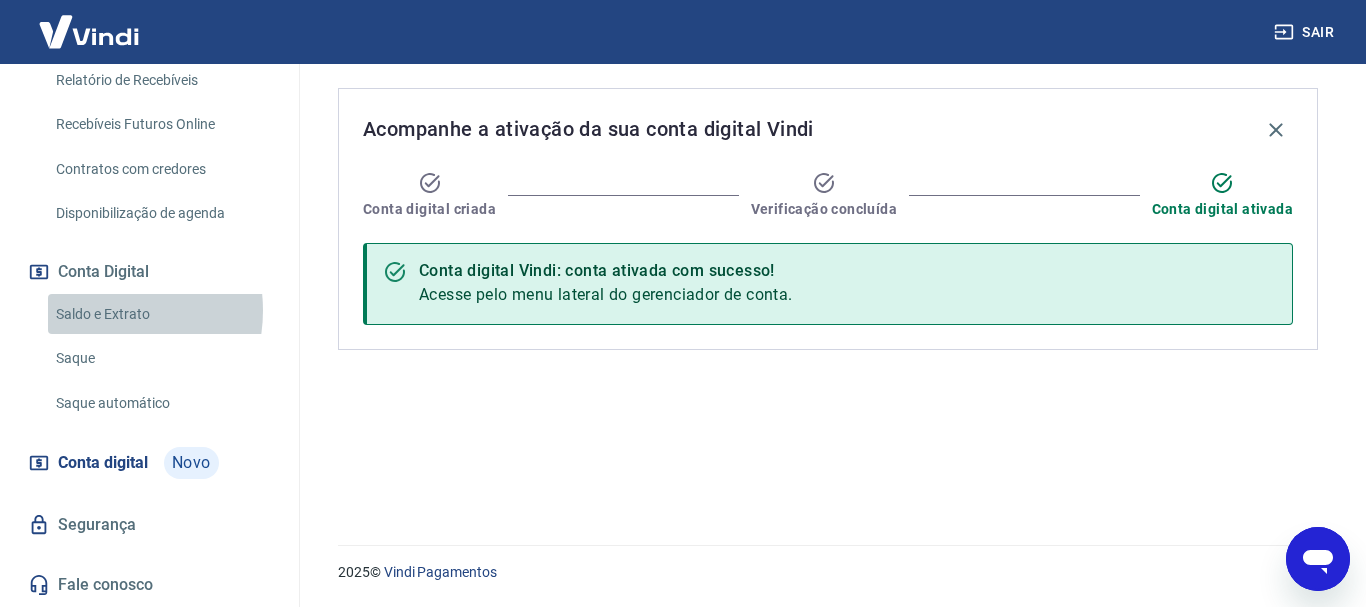 click on "Saldo e Extrato" at bounding box center (161, 314) 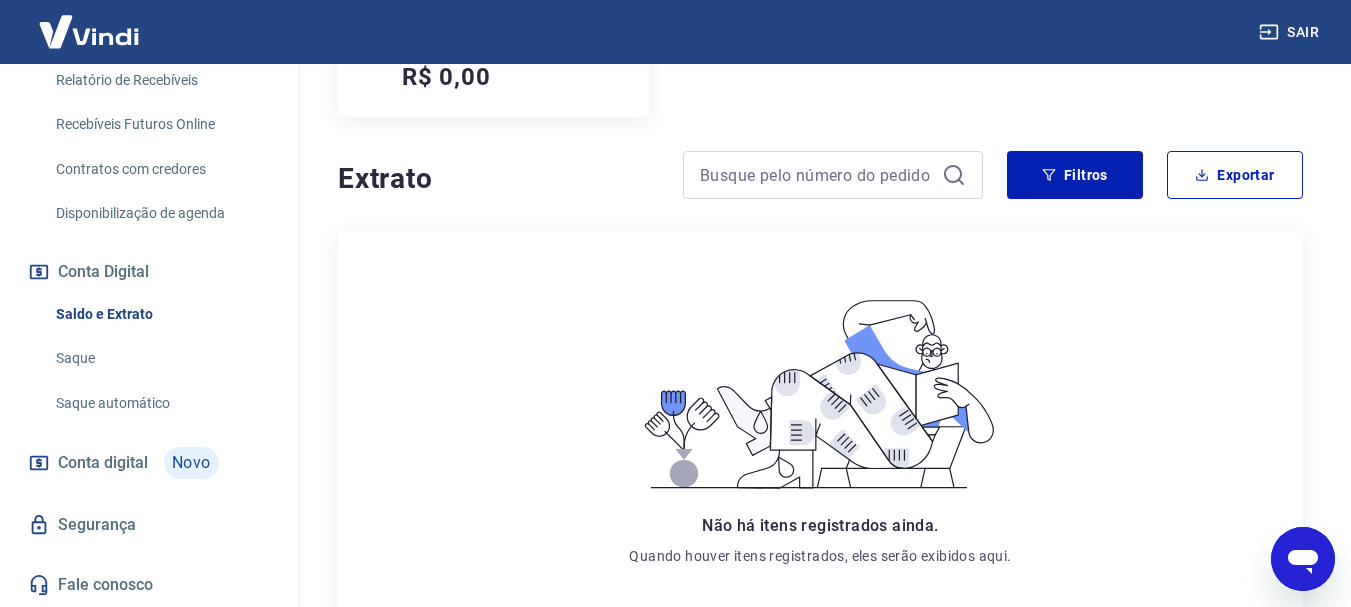 scroll, scrollTop: 162, scrollLeft: 0, axis: vertical 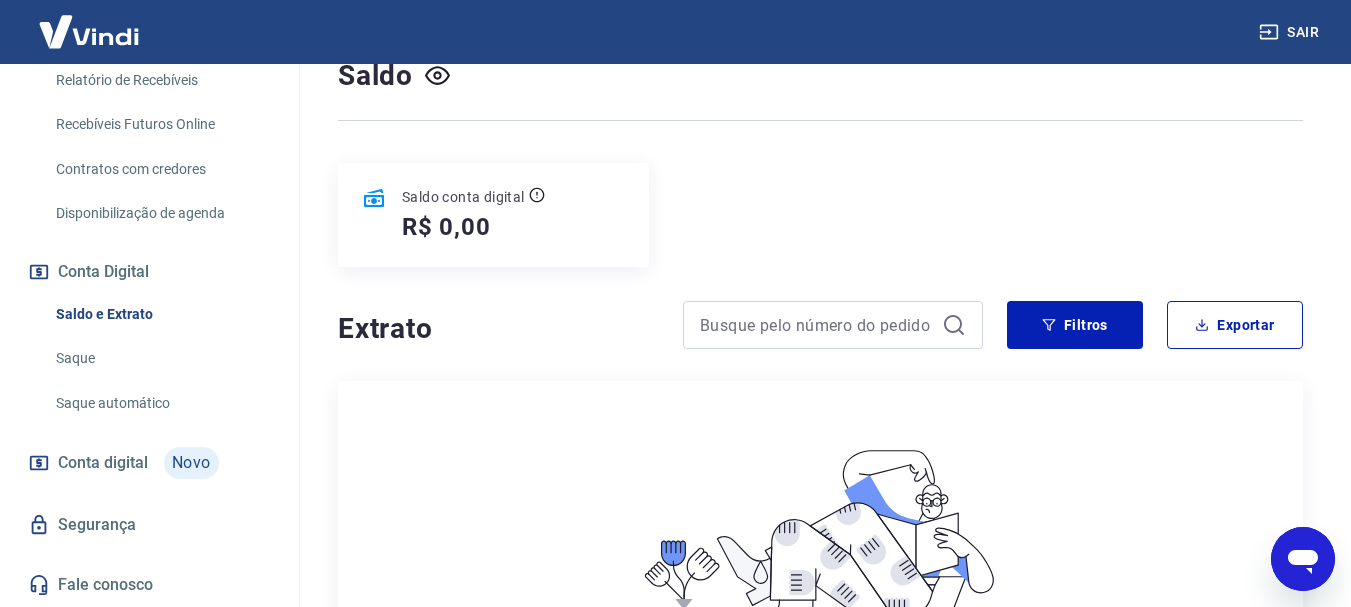 click on "Saque" at bounding box center [161, 358] 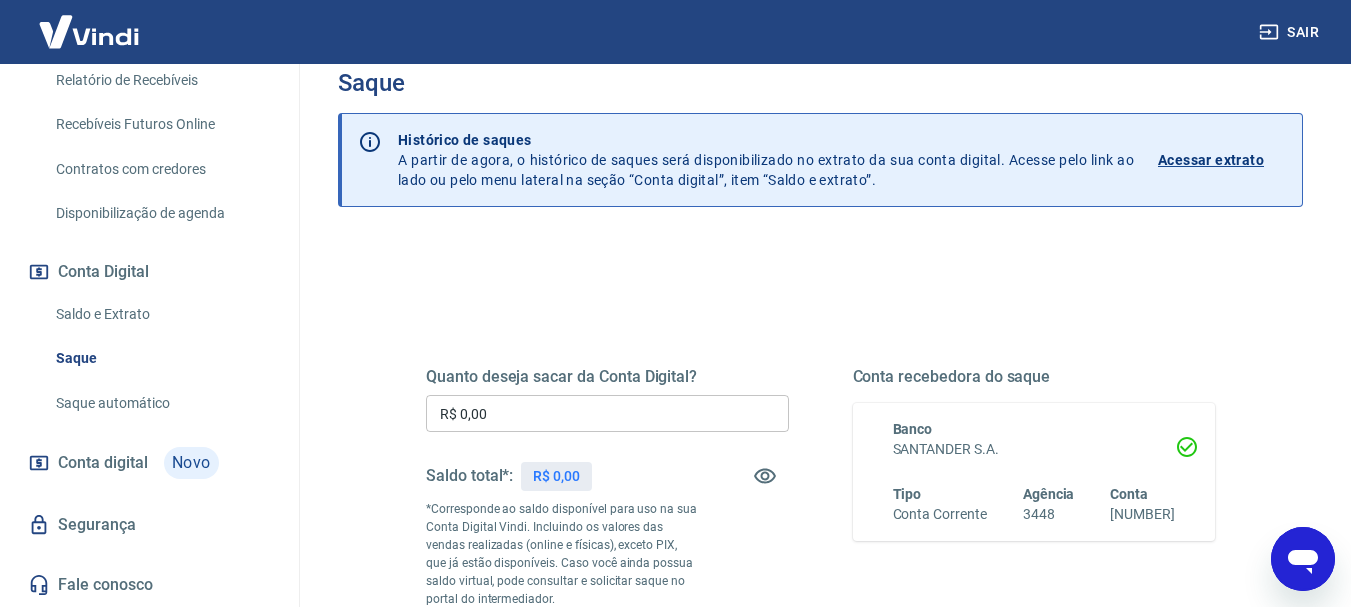 scroll, scrollTop: 0, scrollLeft: 0, axis: both 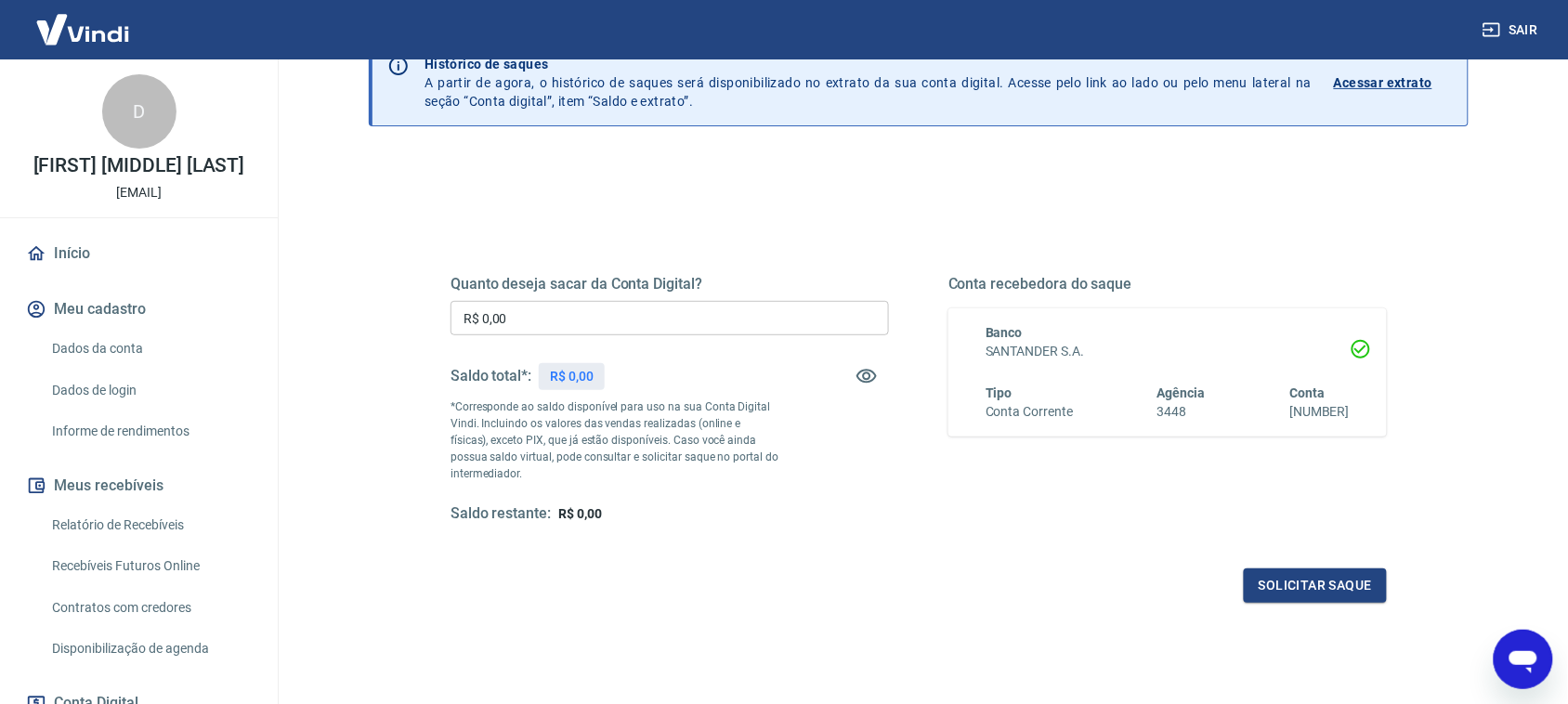 click 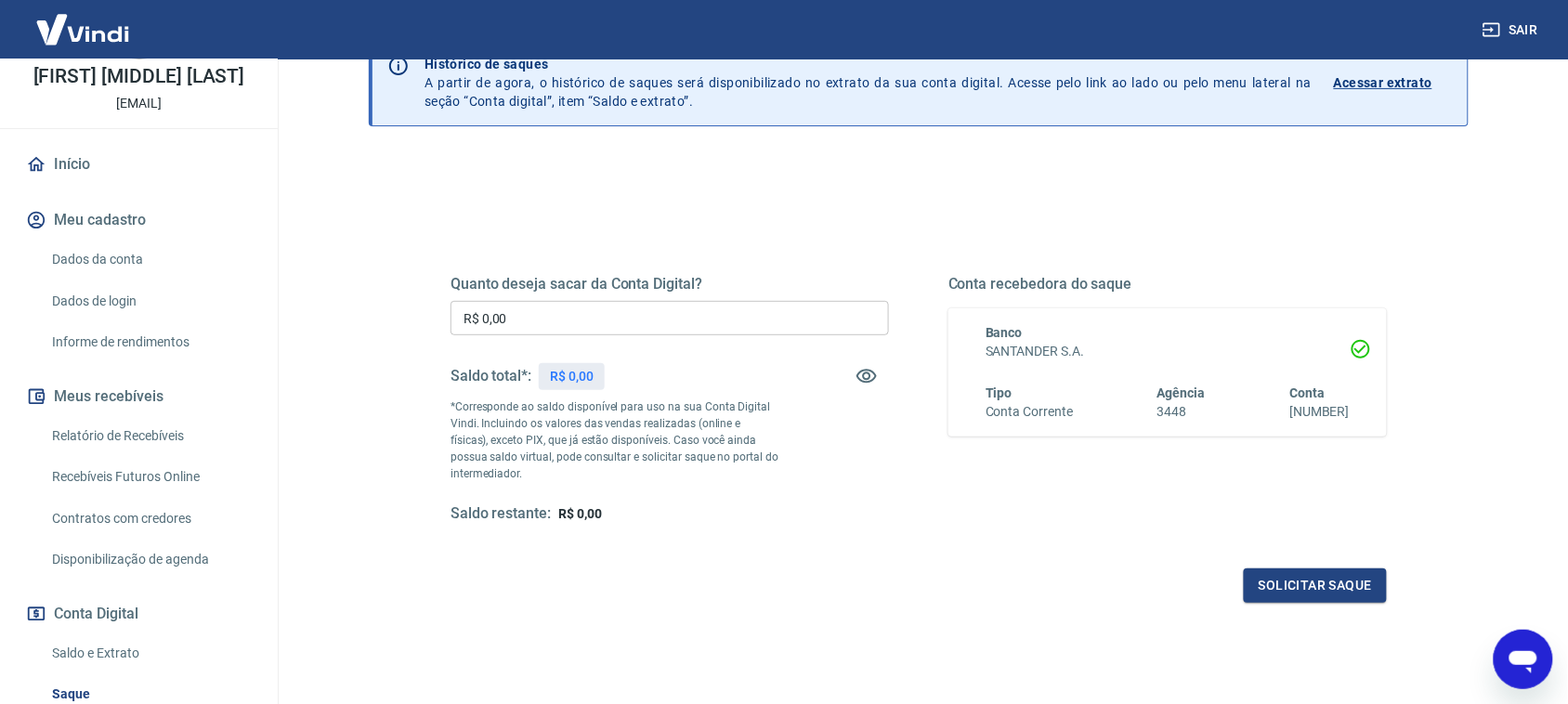 scroll, scrollTop: 116, scrollLeft: 0, axis: vertical 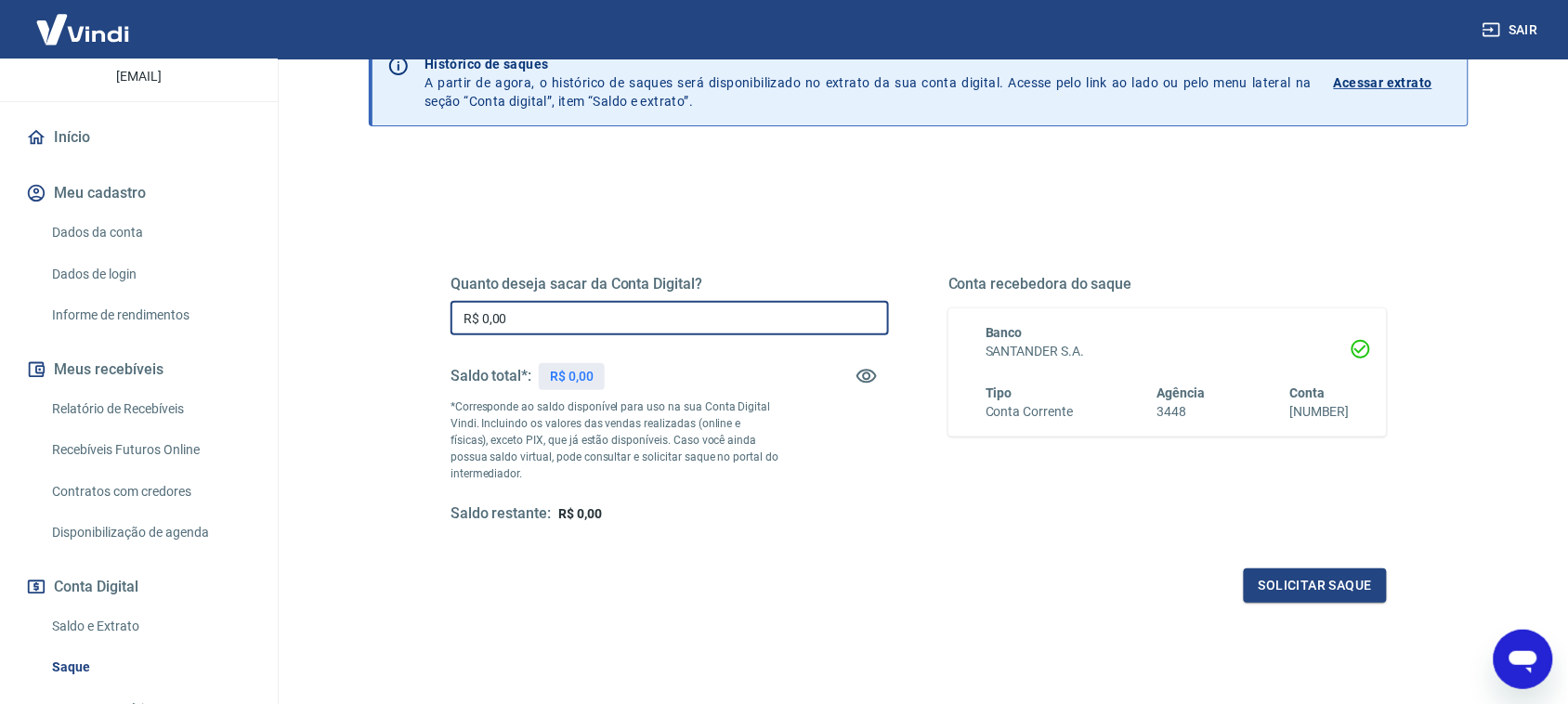 click on "R$ 0,00" at bounding box center (670, 318) 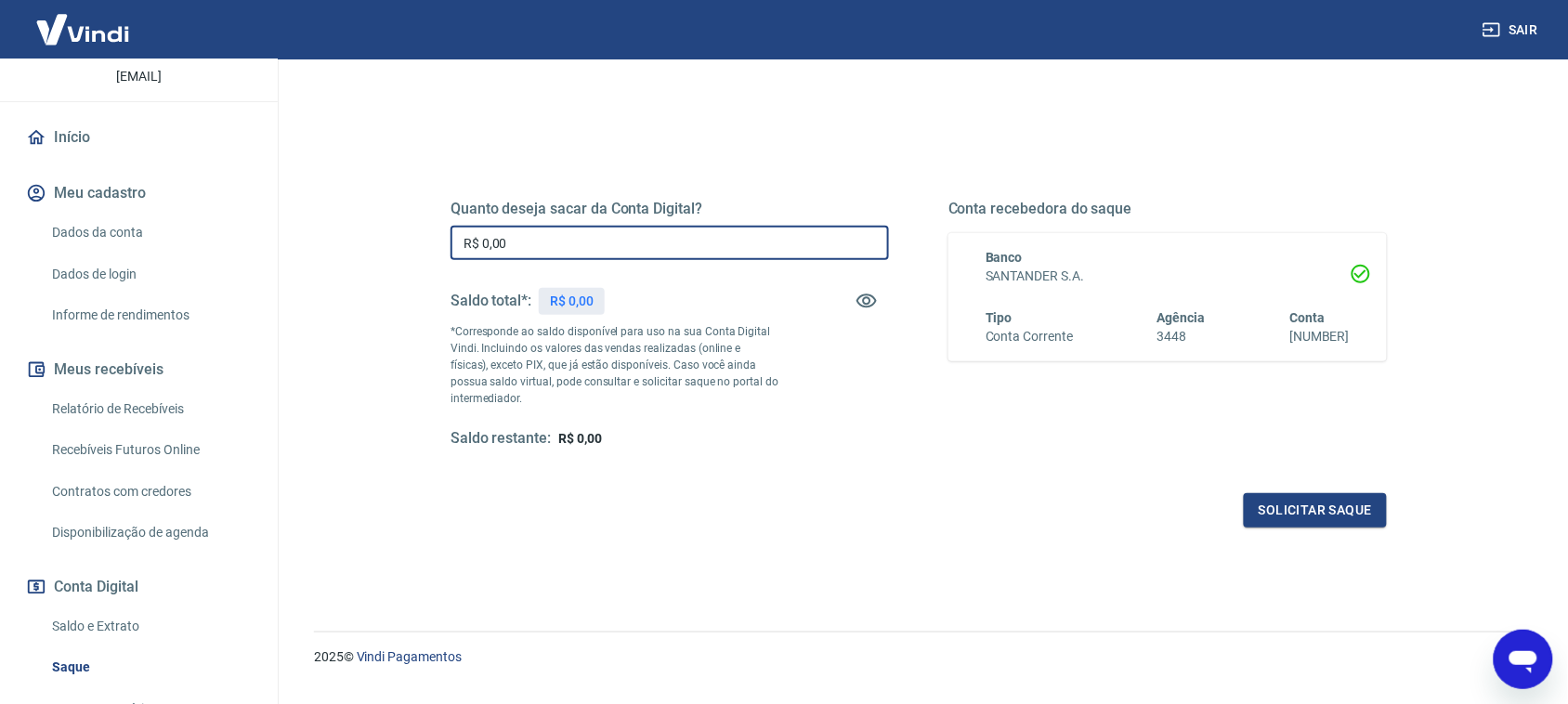 scroll, scrollTop: 215, scrollLeft: 0, axis: vertical 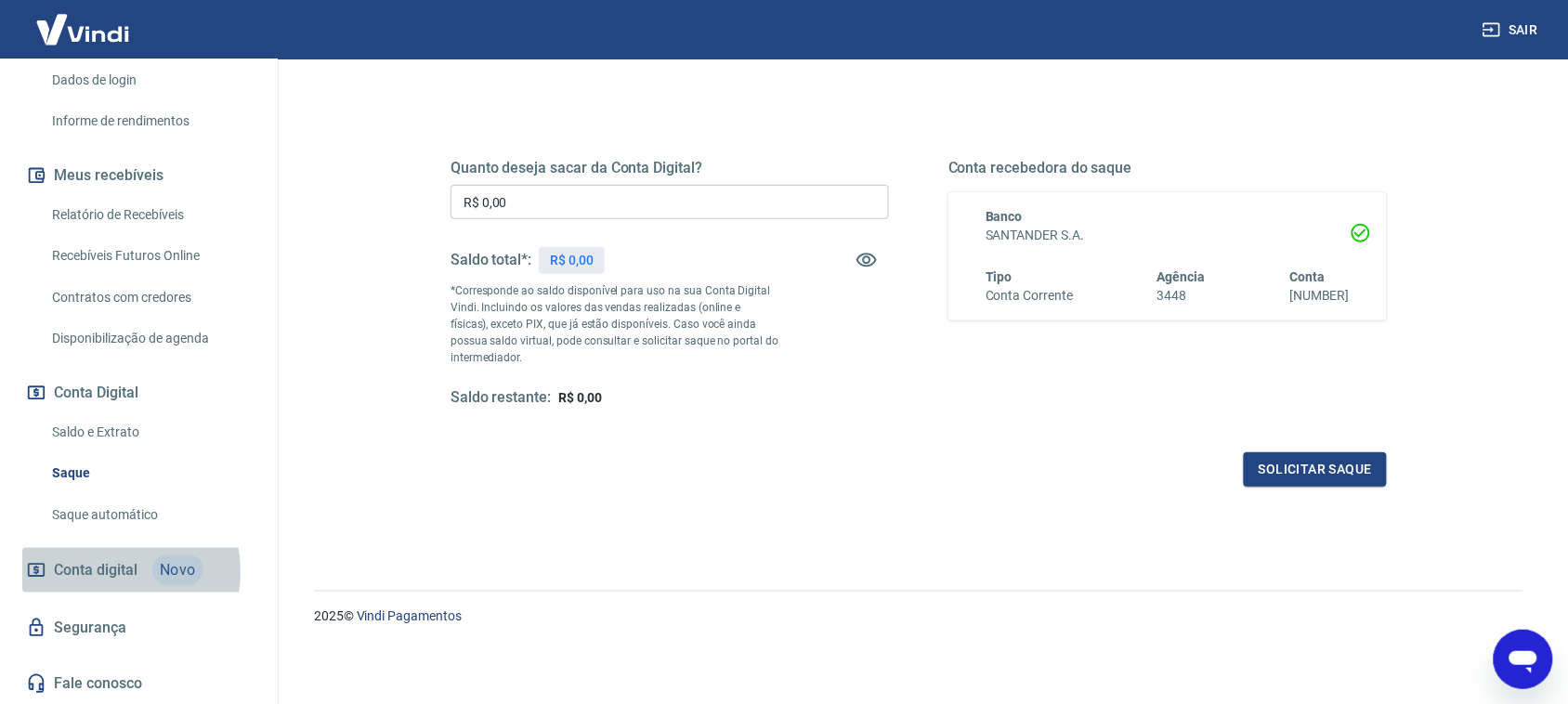 click on "Conta digital" at bounding box center [96, 570] 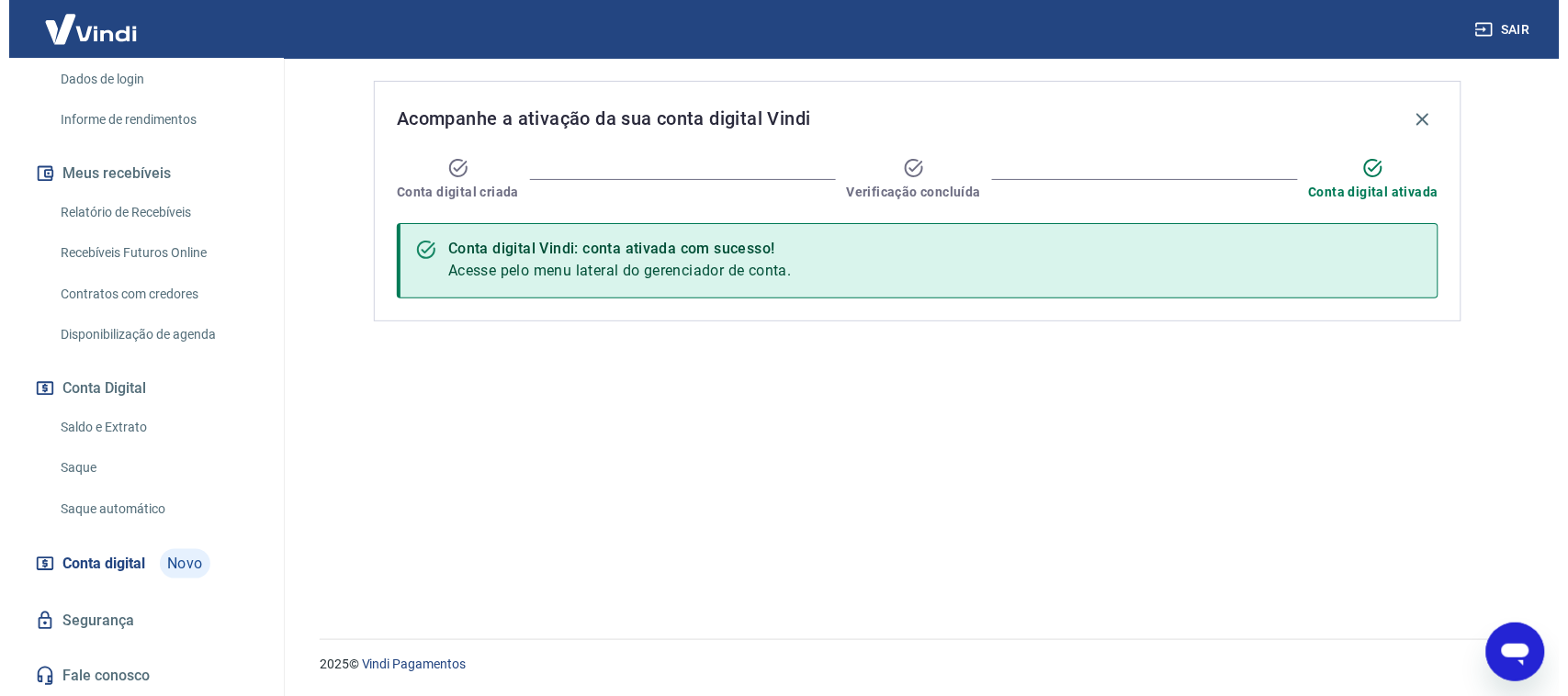 scroll, scrollTop: 0, scrollLeft: 0, axis: both 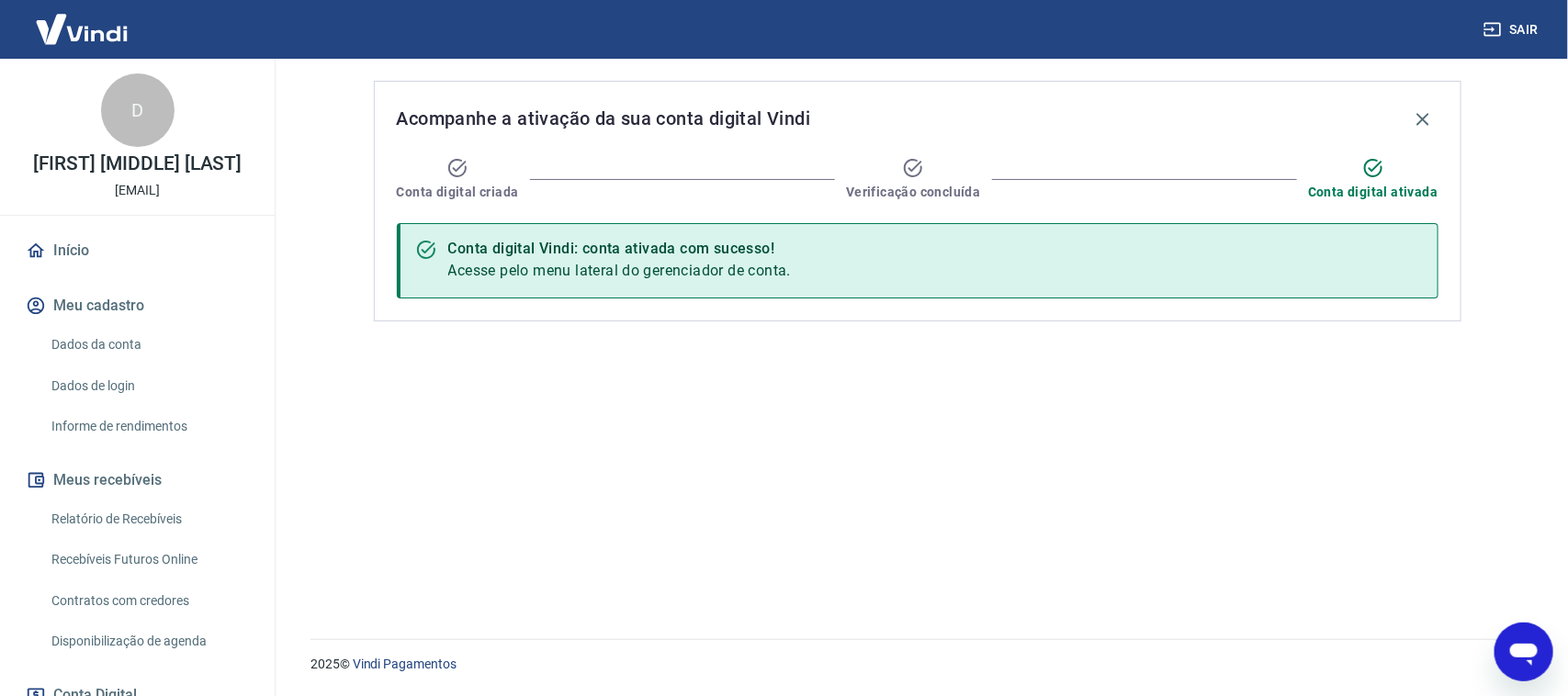 click 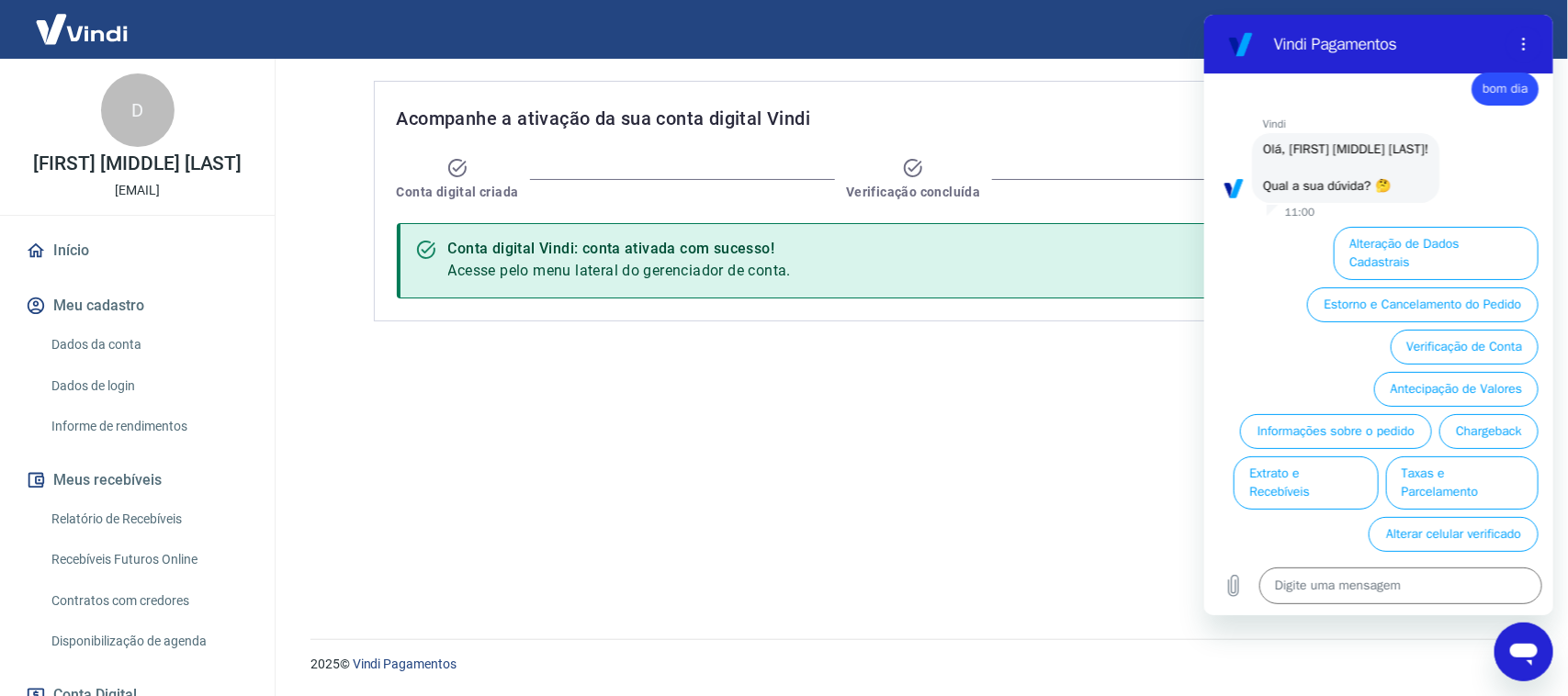 scroll, scrollTop: 0, scrollLeft: 0, axis: both 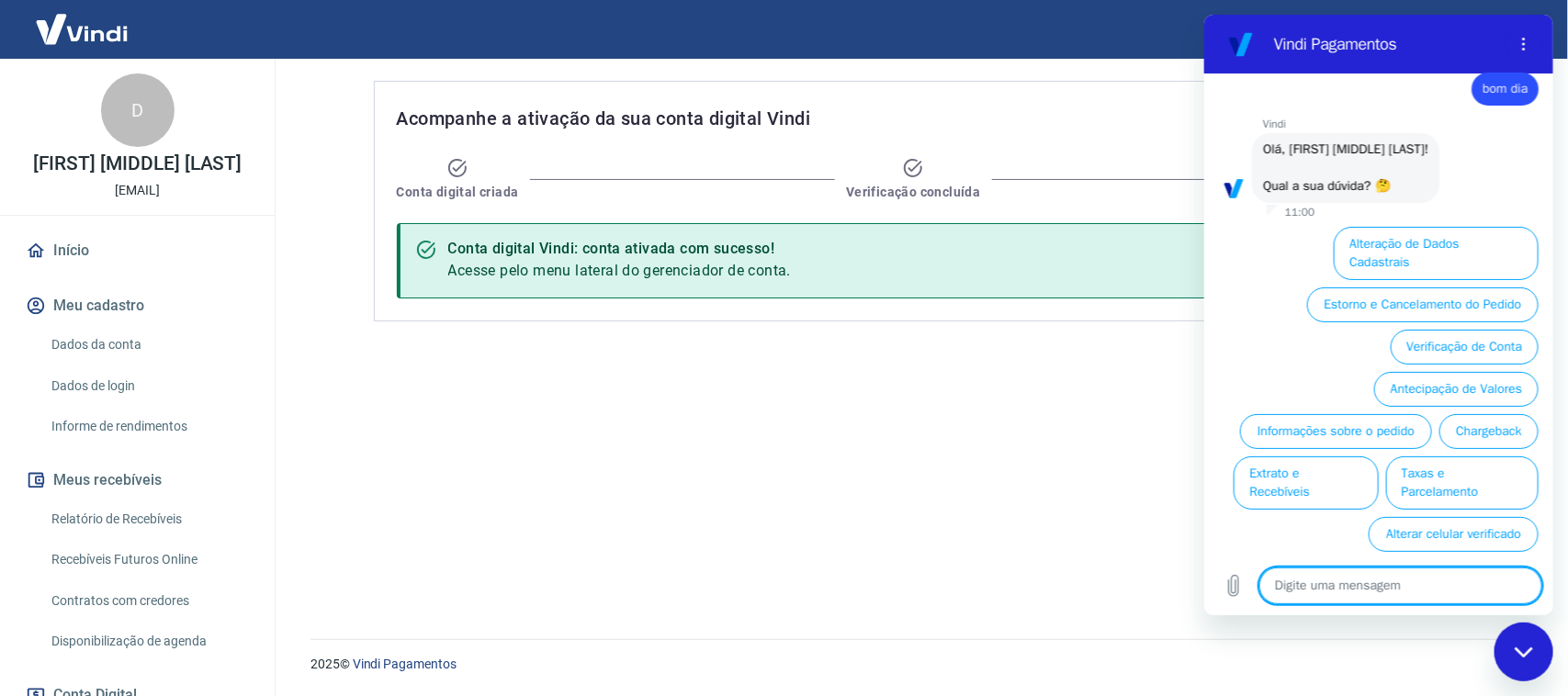 type on "a" 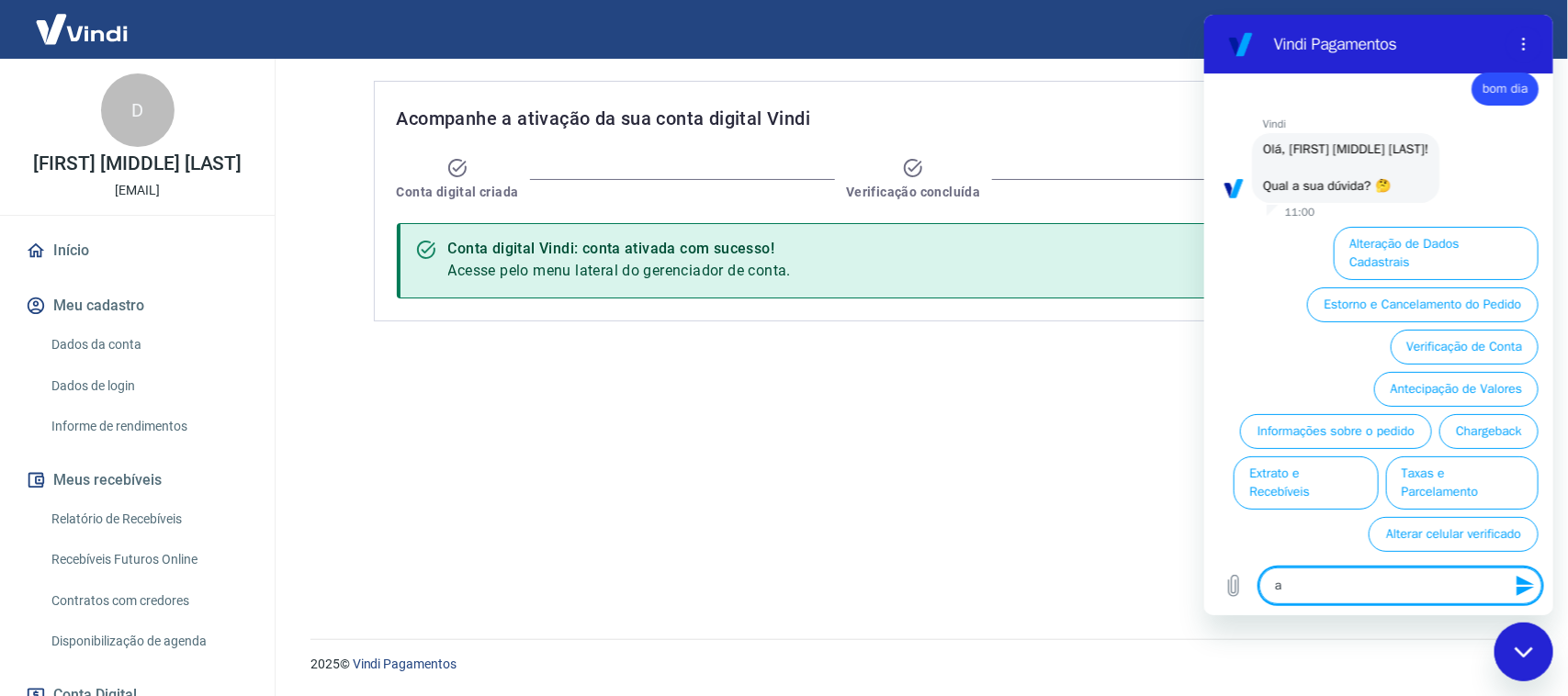 type on "ad" 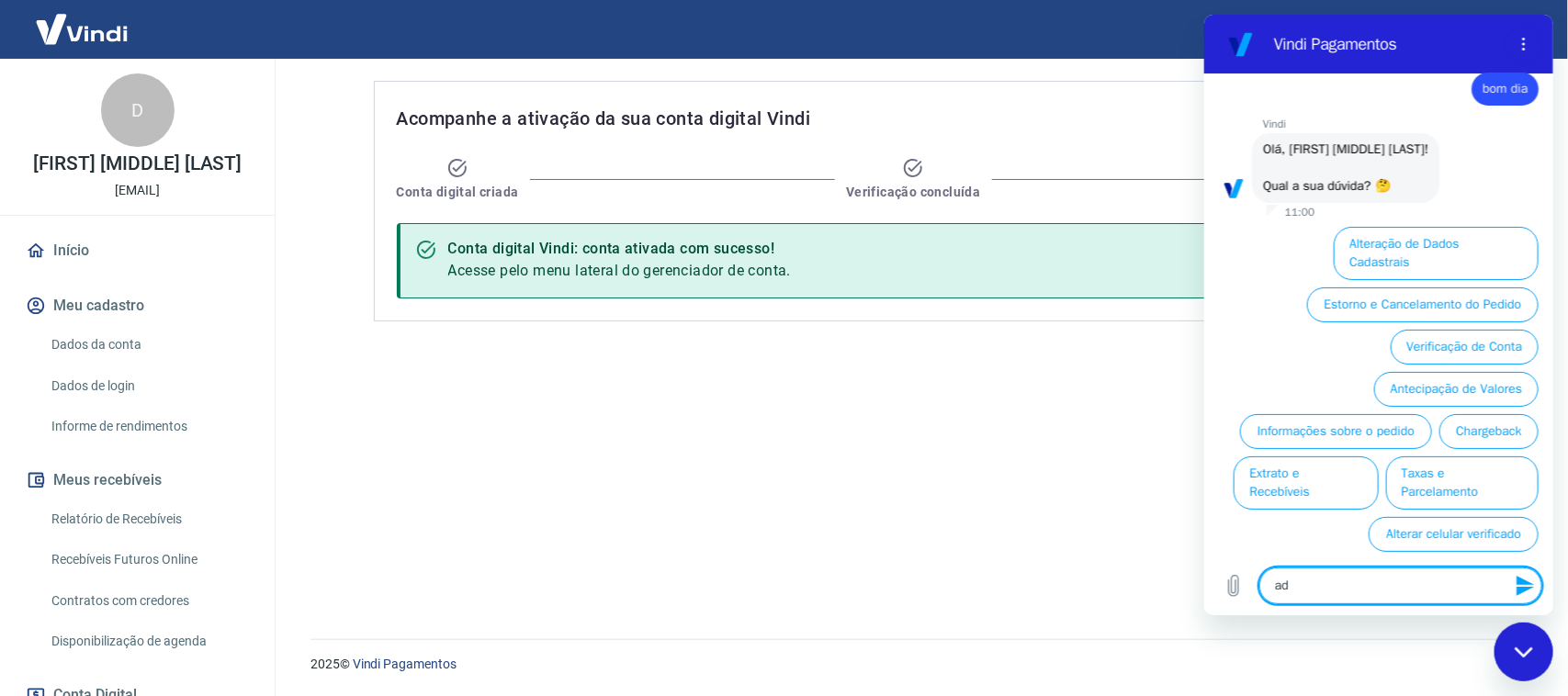 type on "adi" 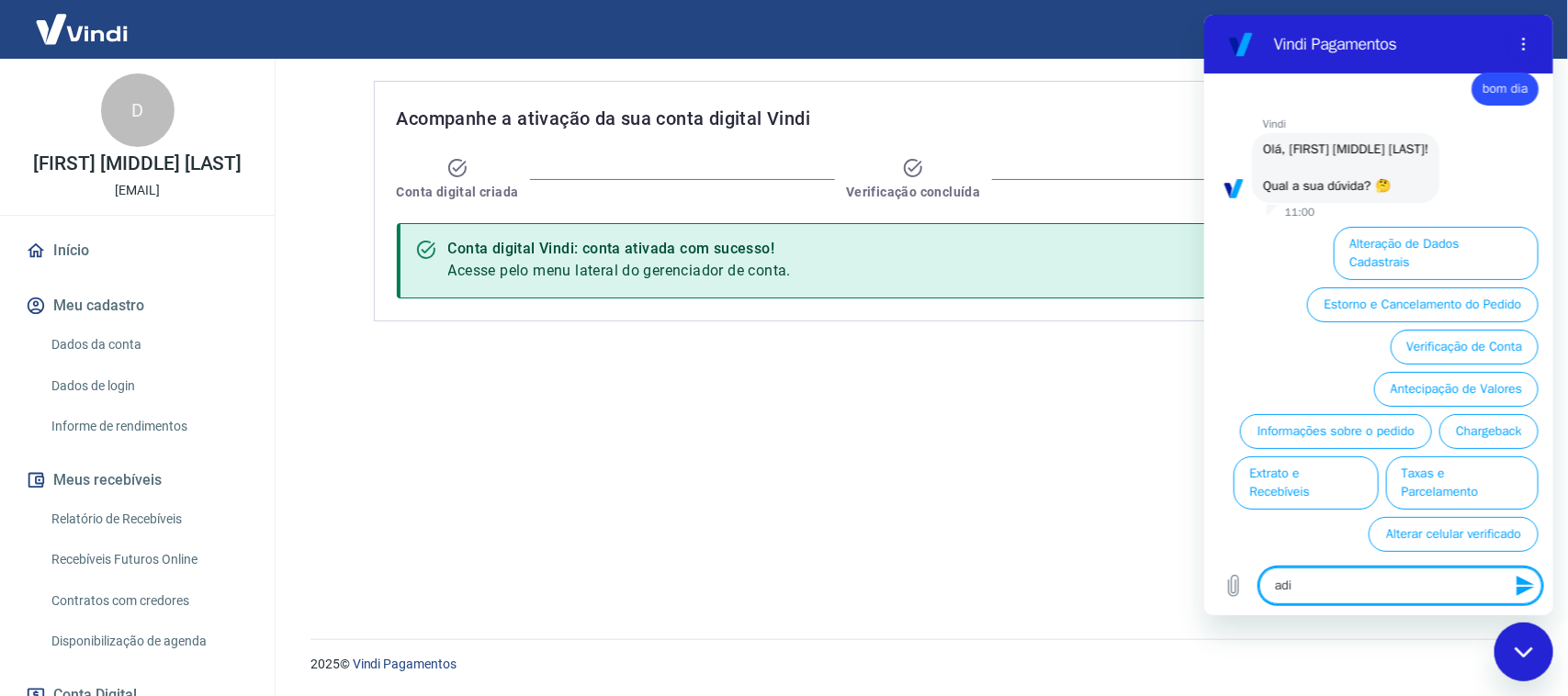 type on "adic" 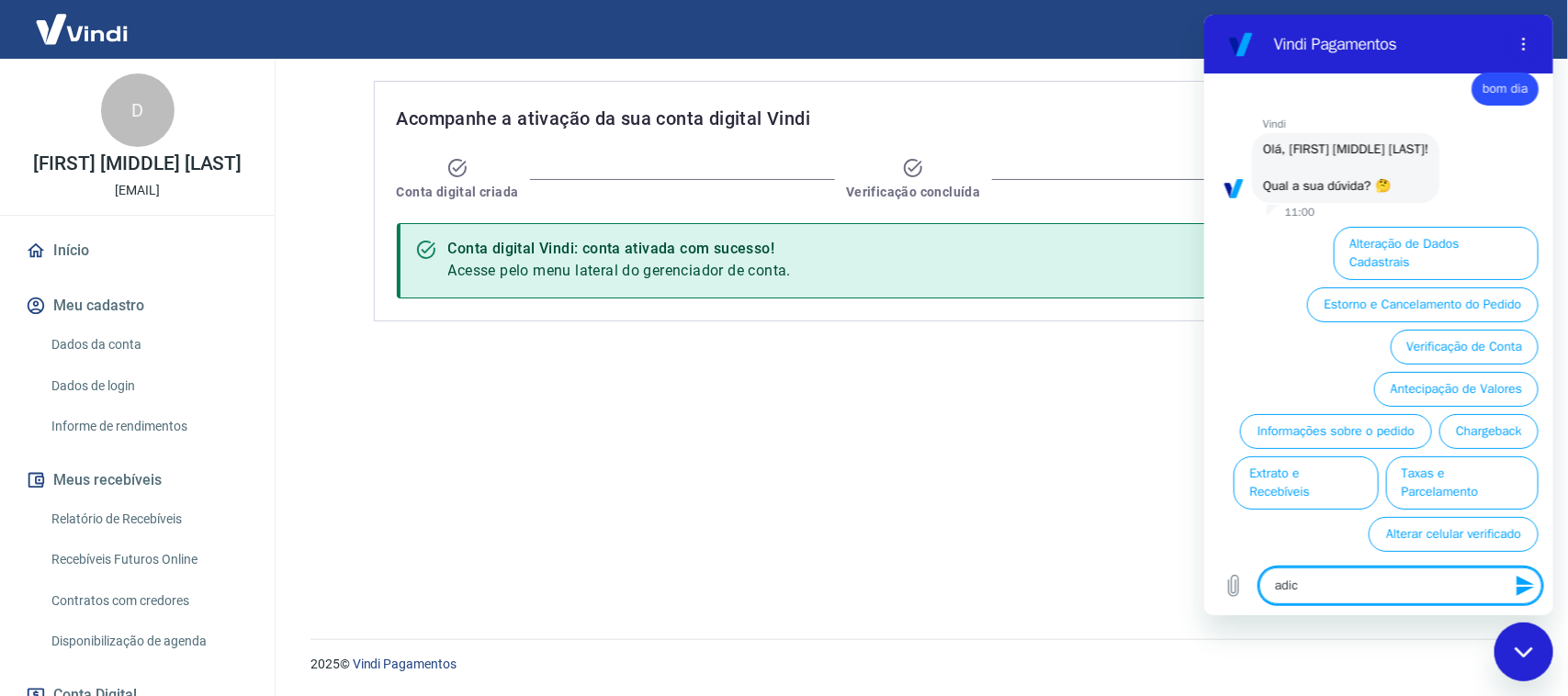 type on "adici" 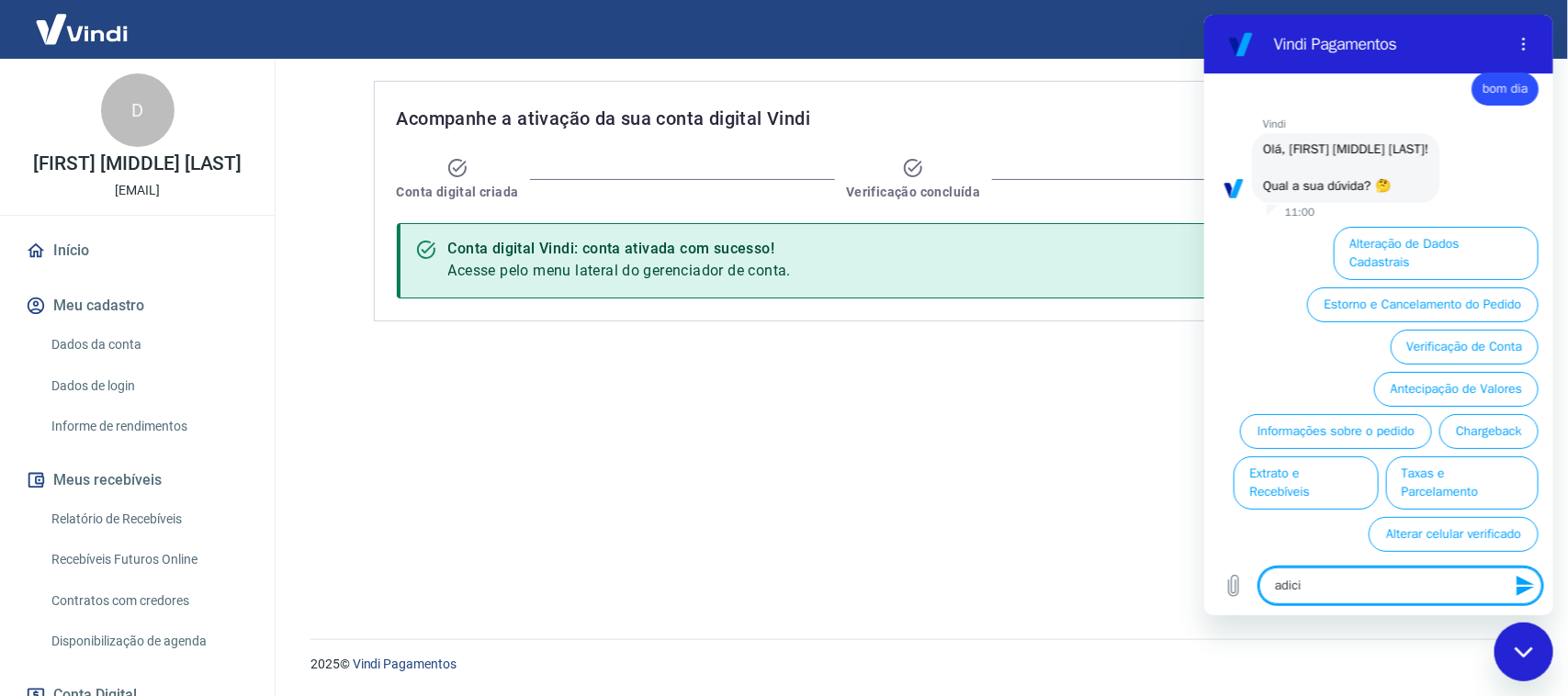 type on "adicio" 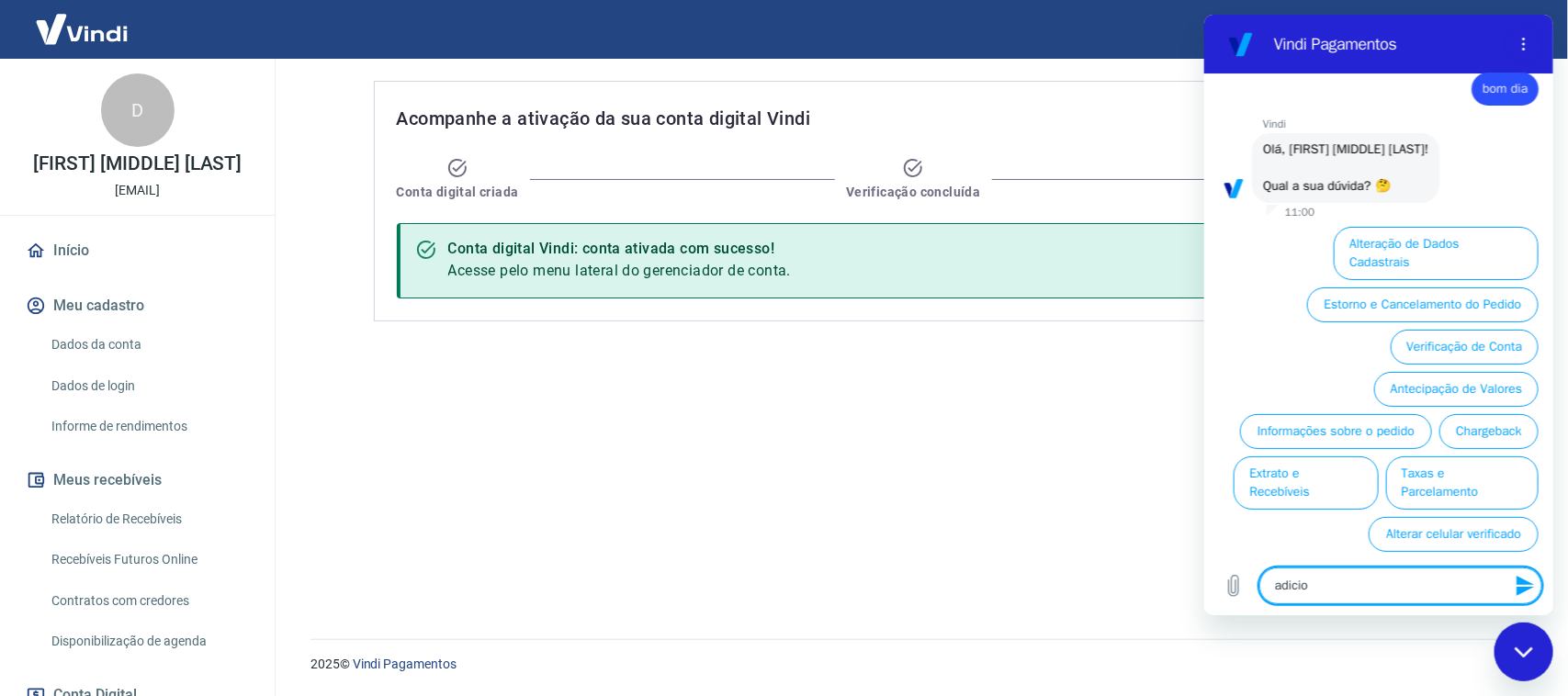 type on "adicion" 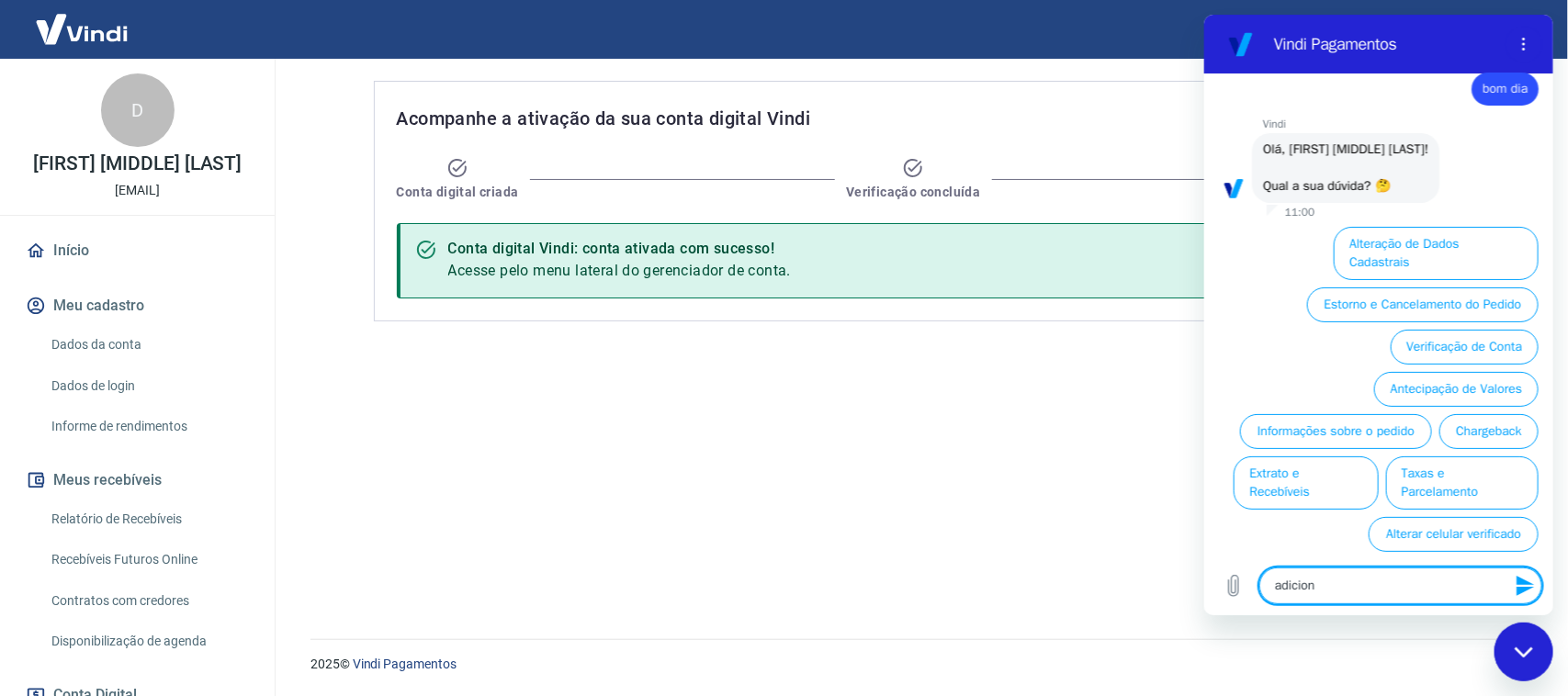 type on "adiciona" 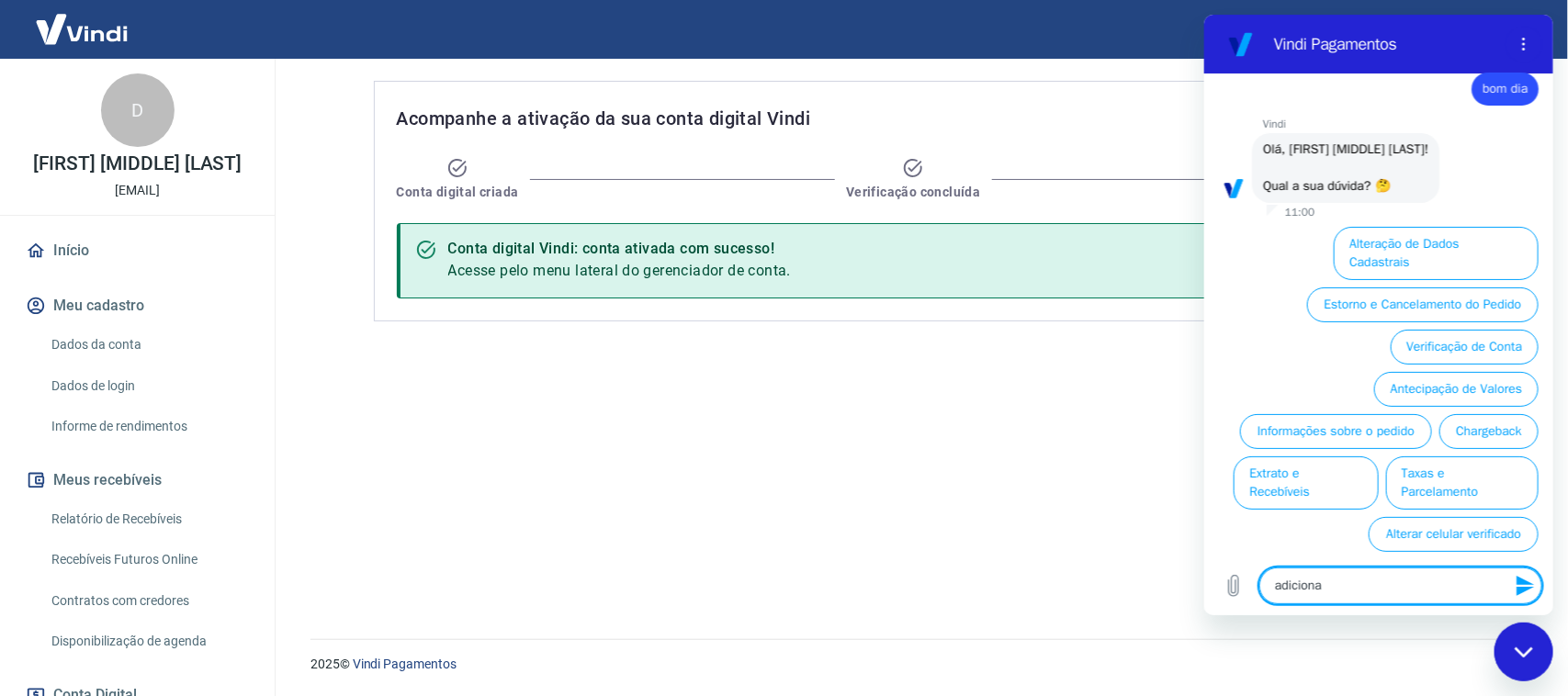 type on "adicionar" 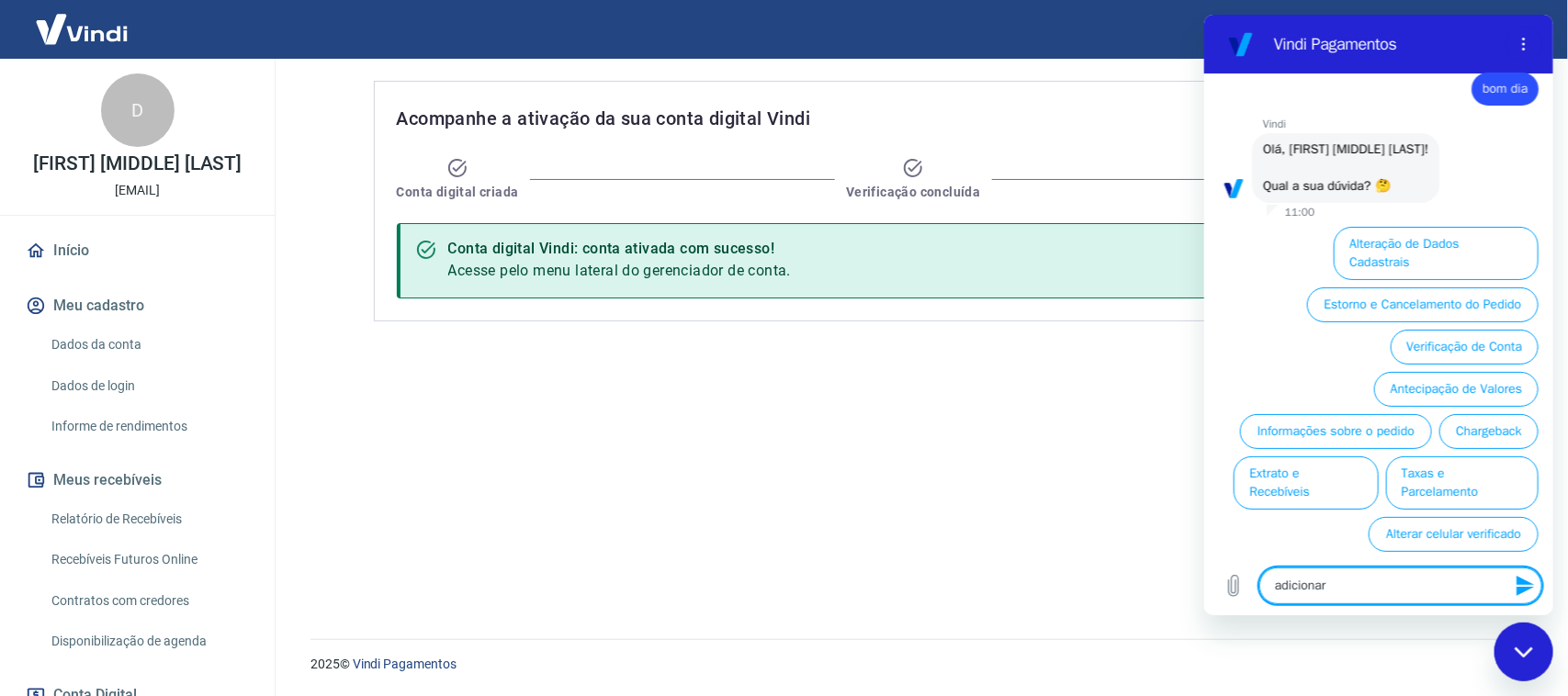 type on "adicionar" 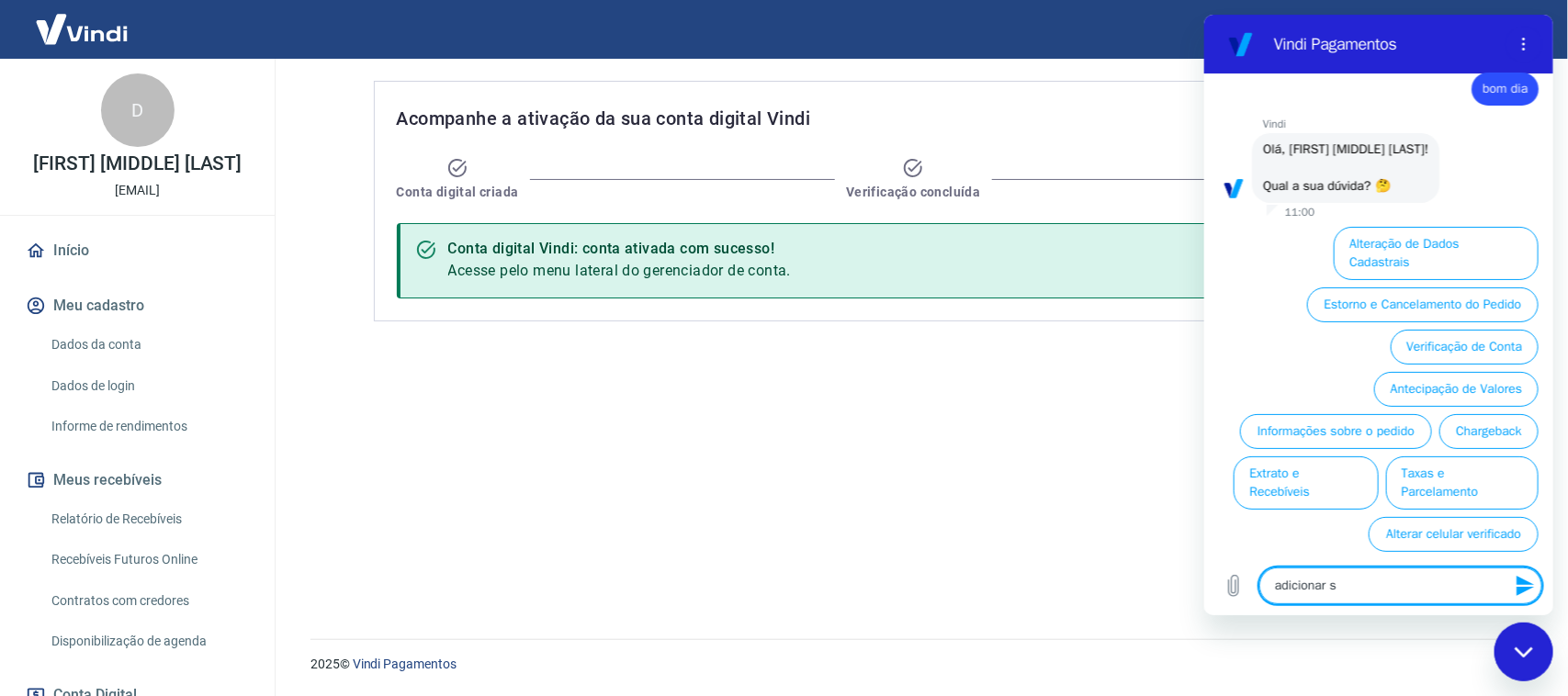 type on "adicionar sa" 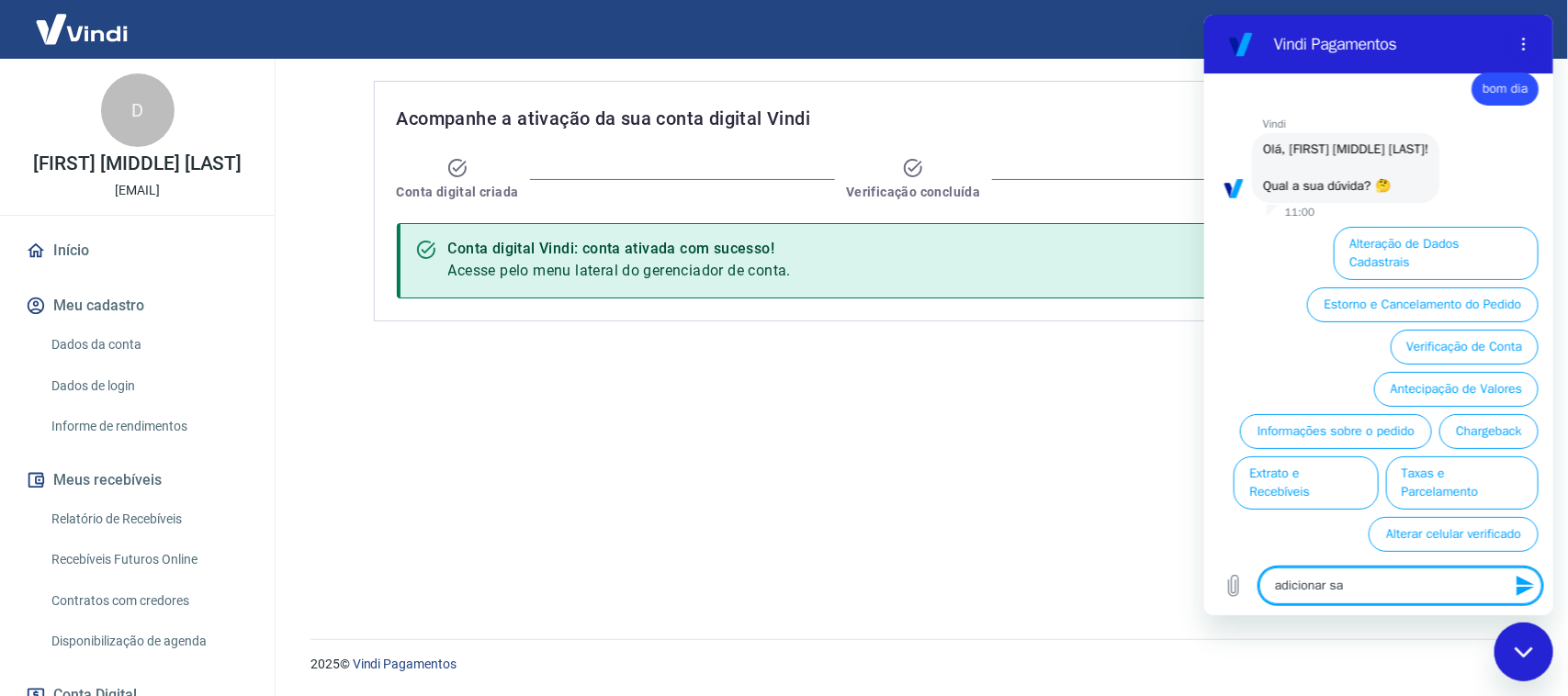 type on "adicionar sal" 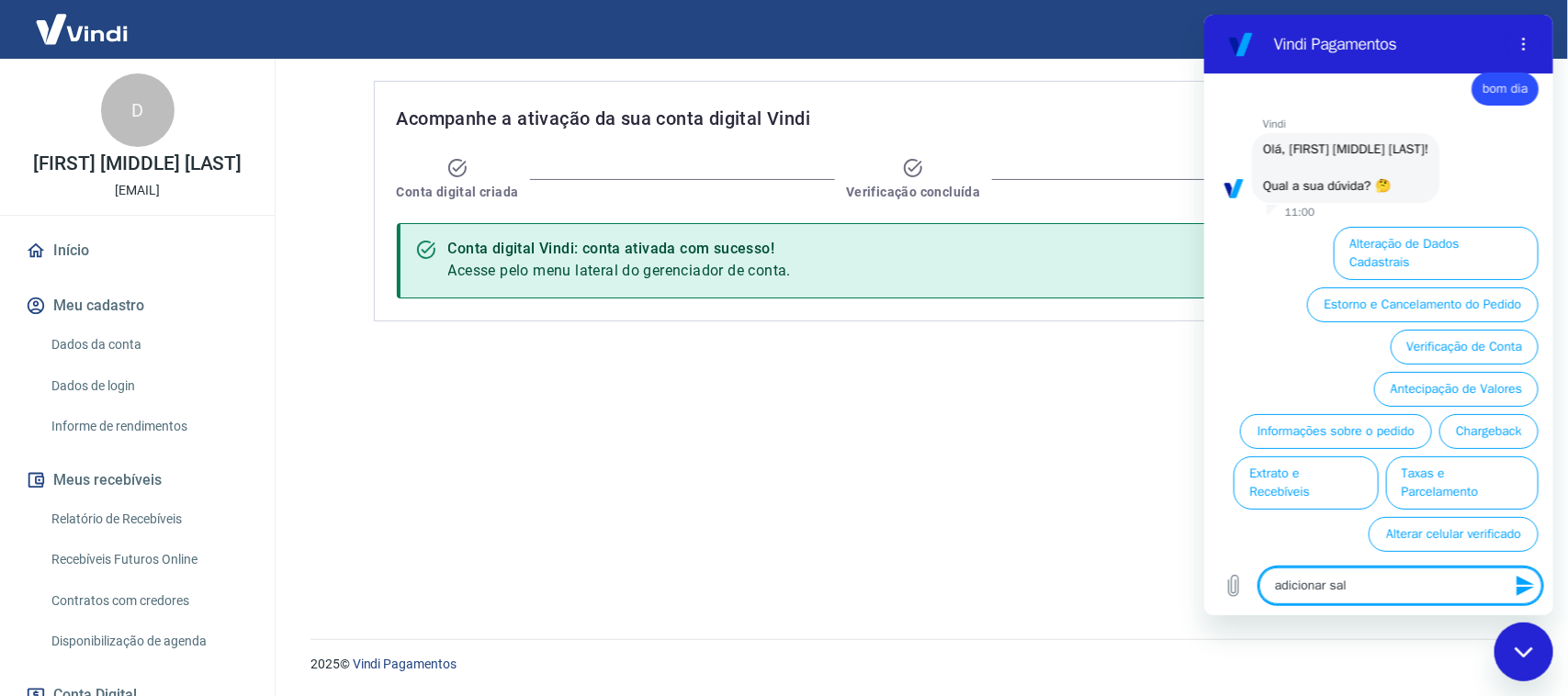 type on "adicionar sald" 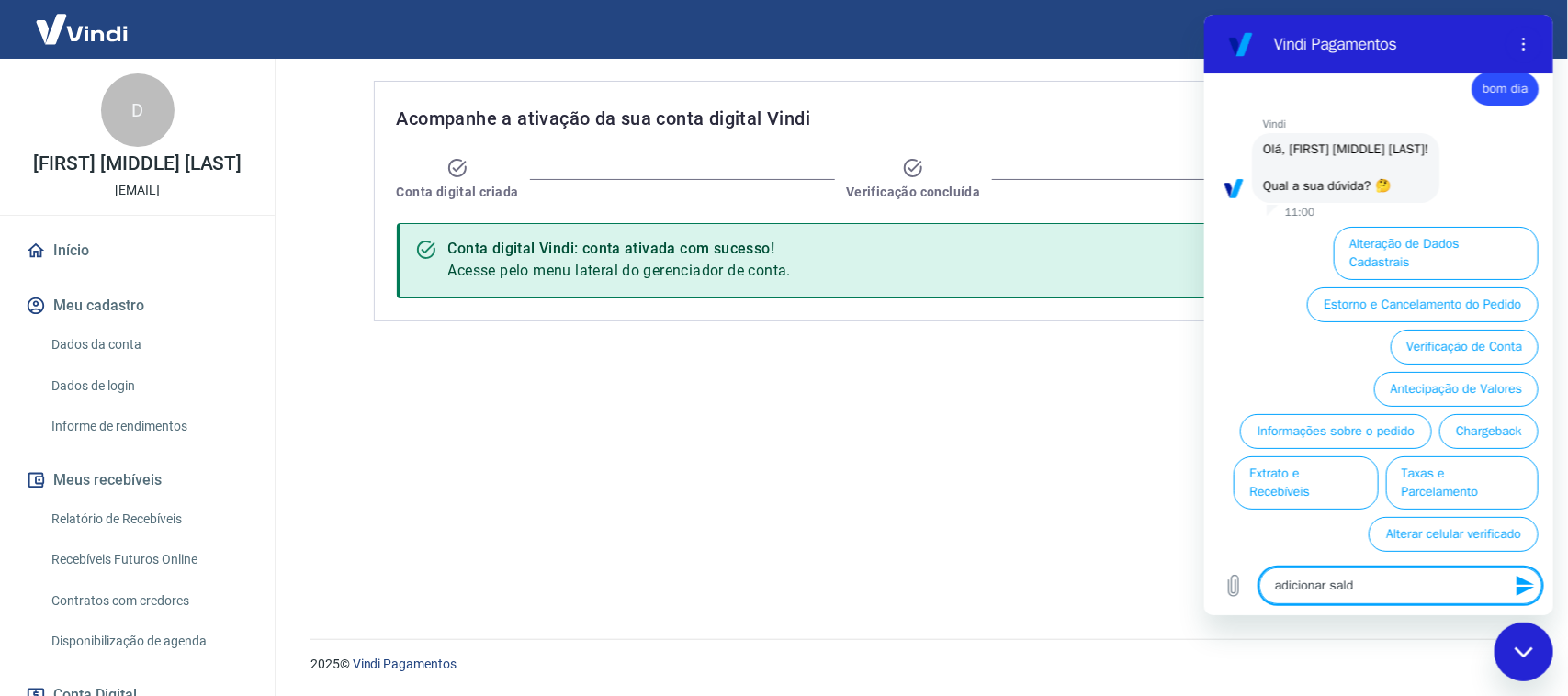 type on "adicionar saldo" 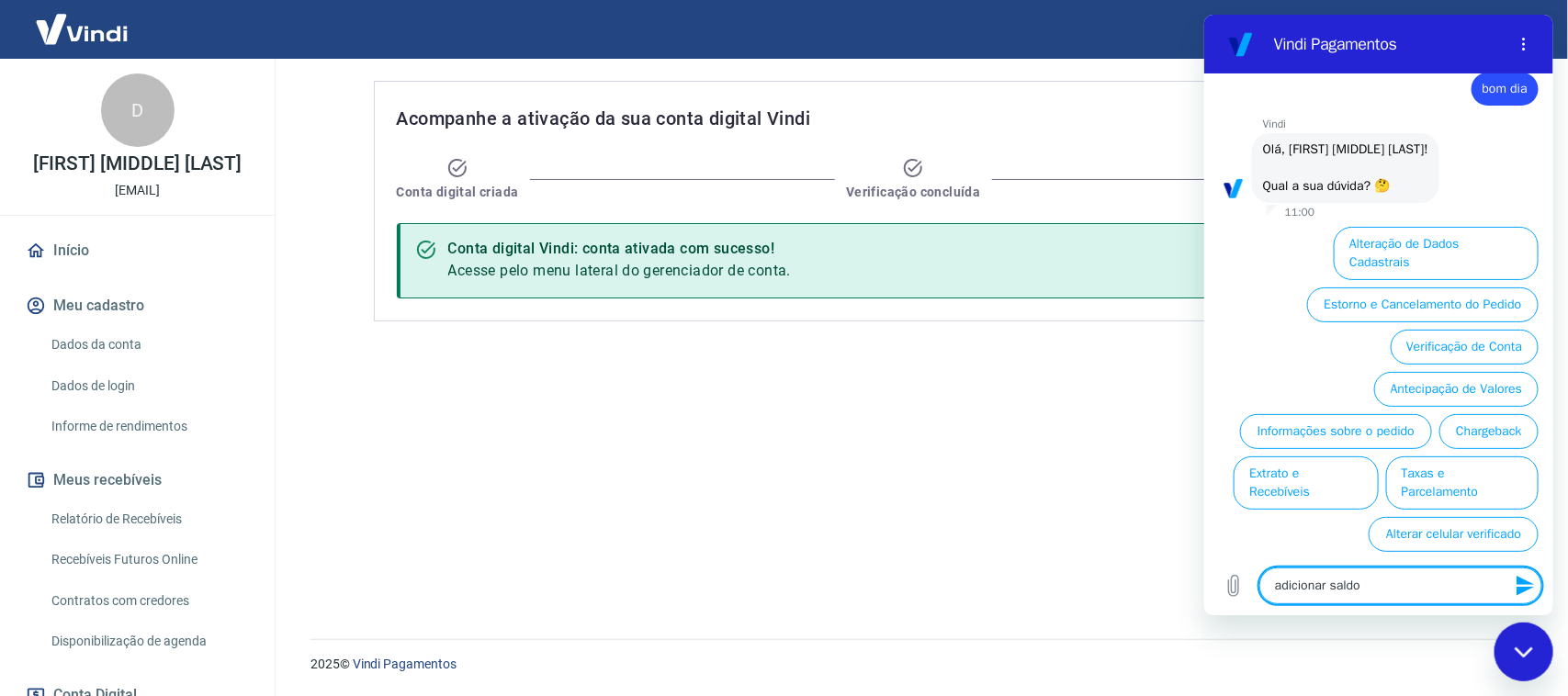 type 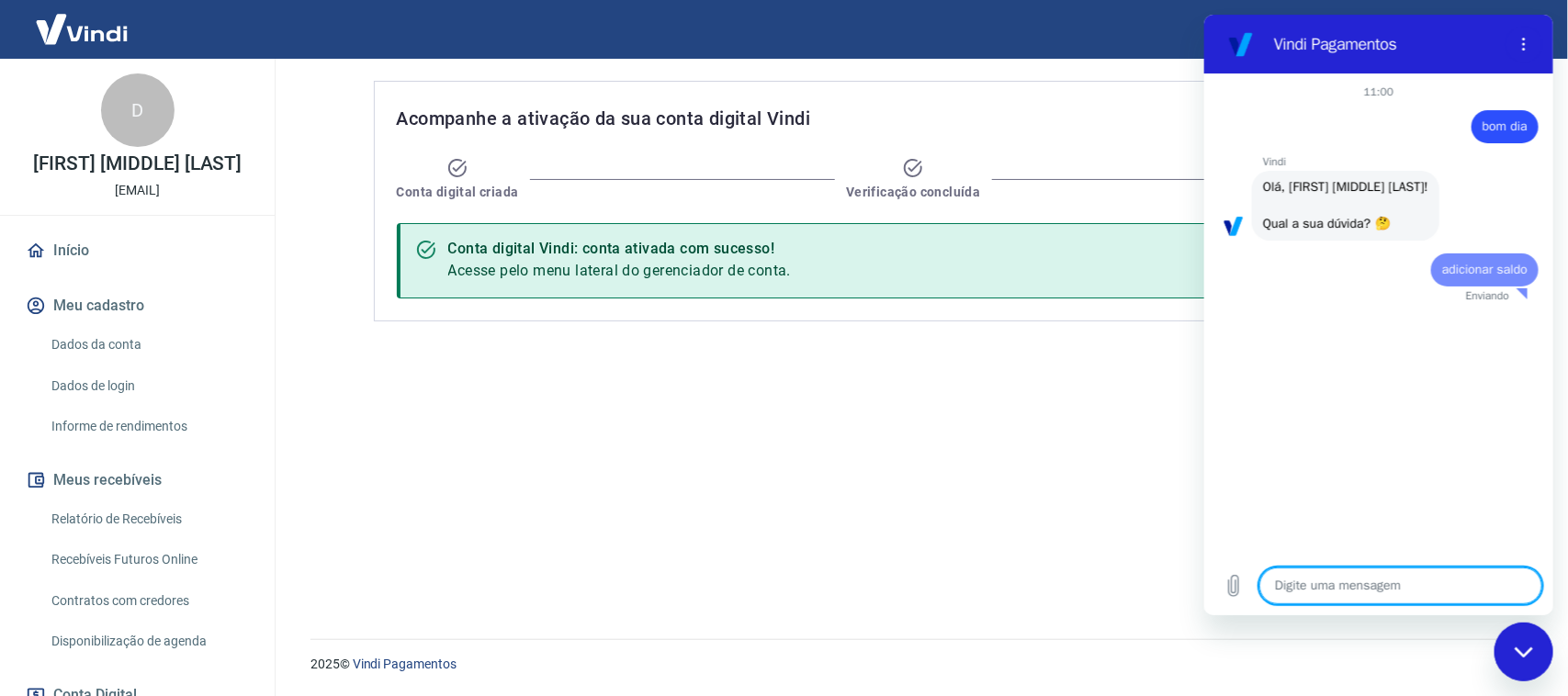 scroll, scrollTop: 0, scrollLeft: 0, axis: both 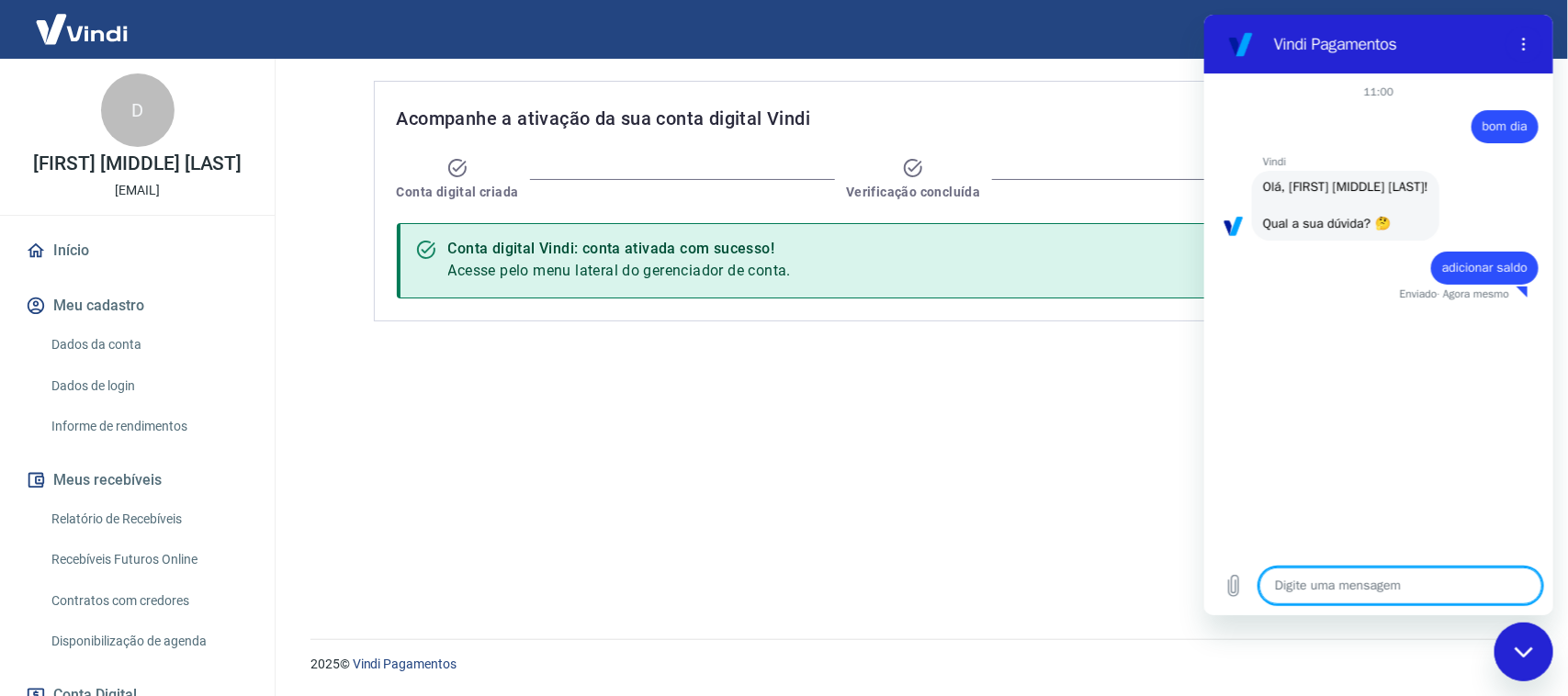 type on "x" 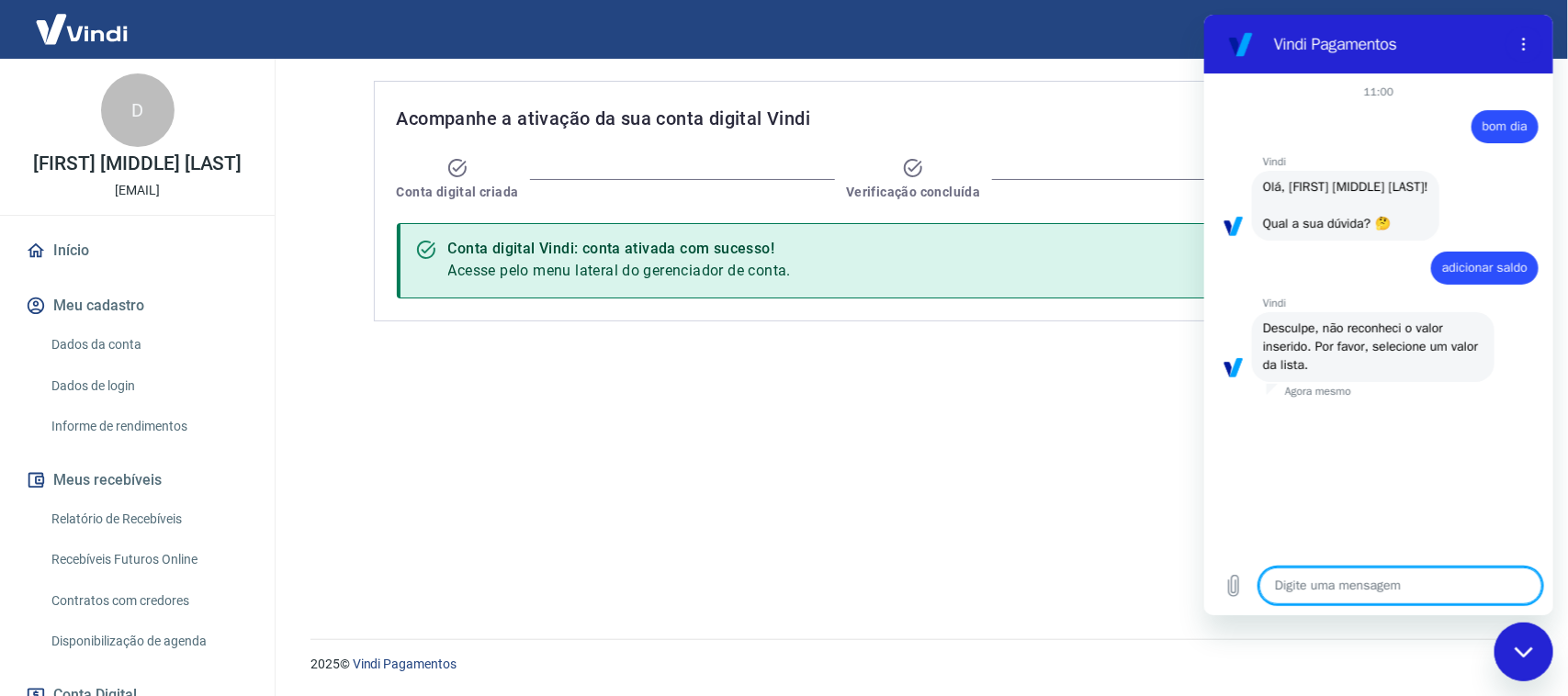 type on "s" 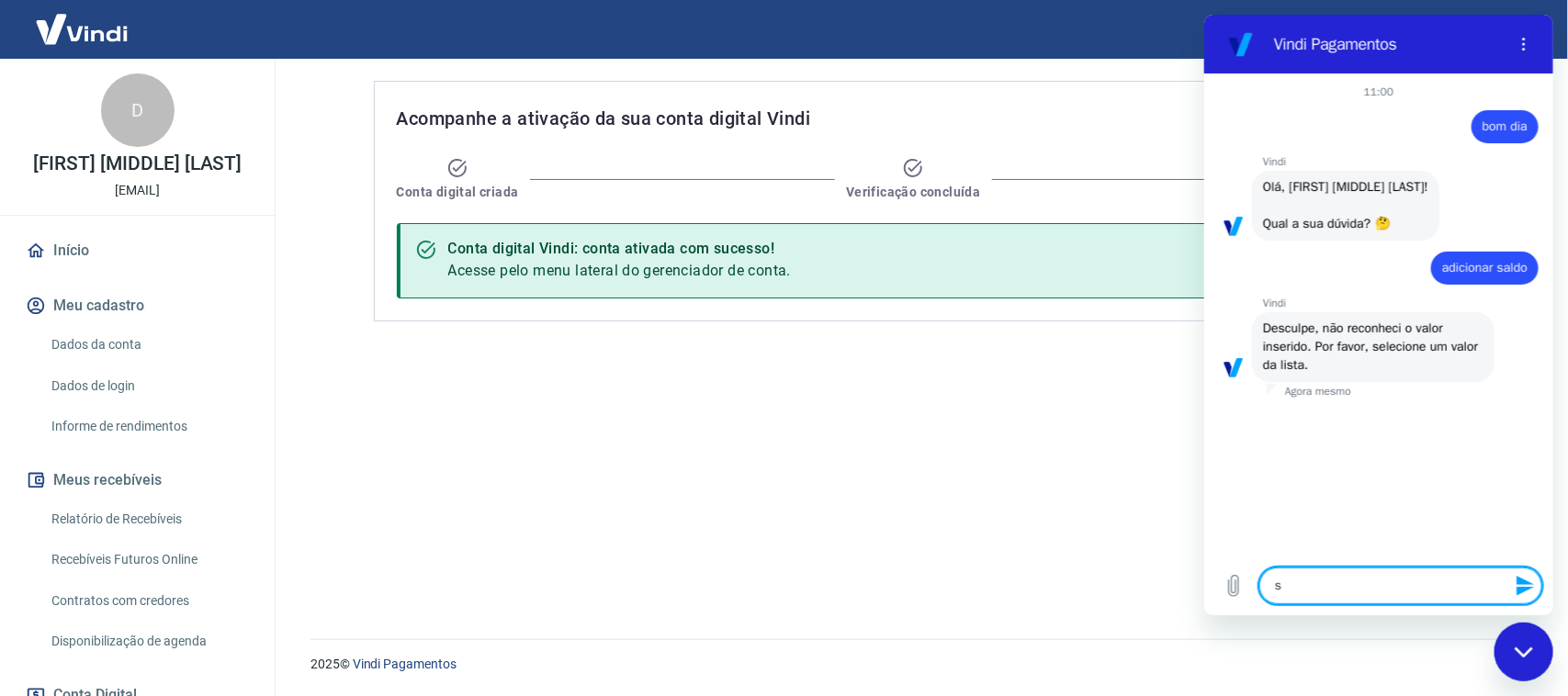 type on "sa" 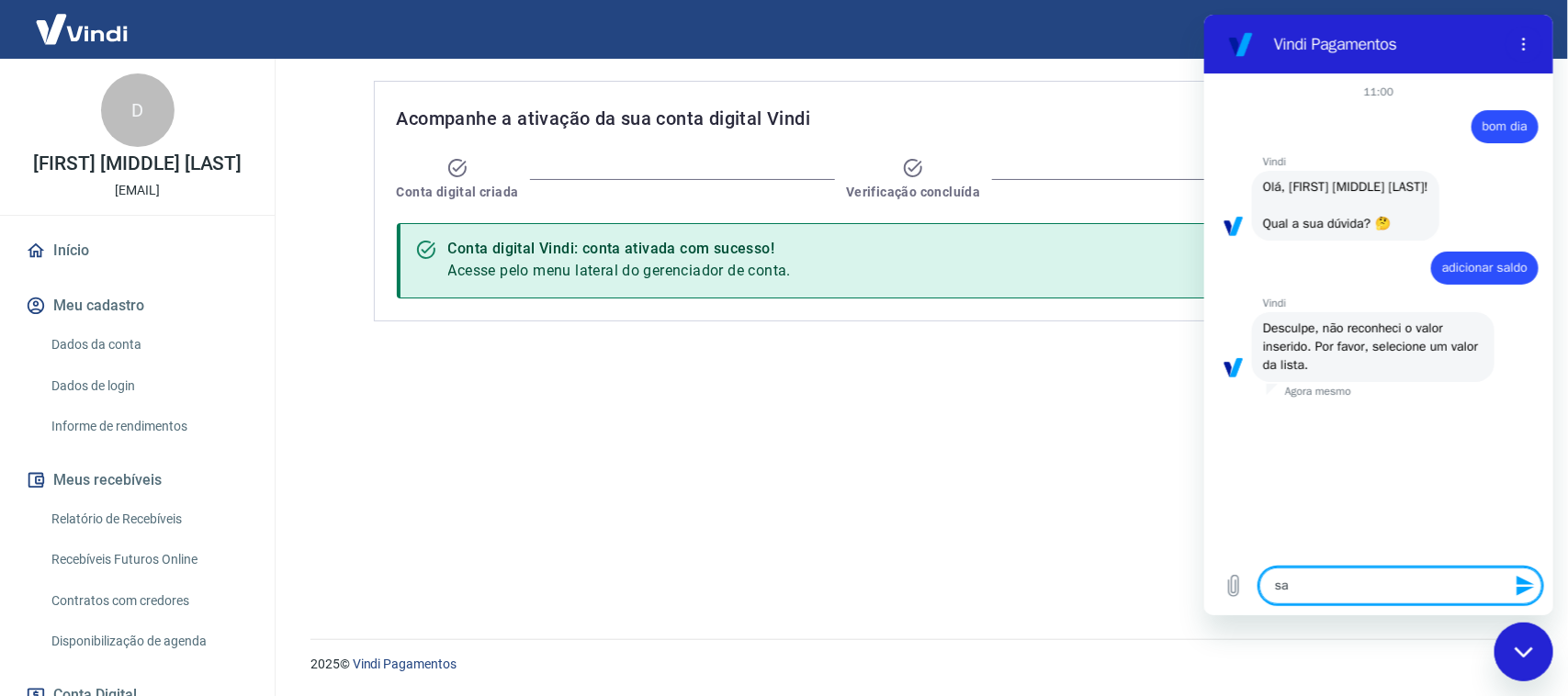 type on "sal" 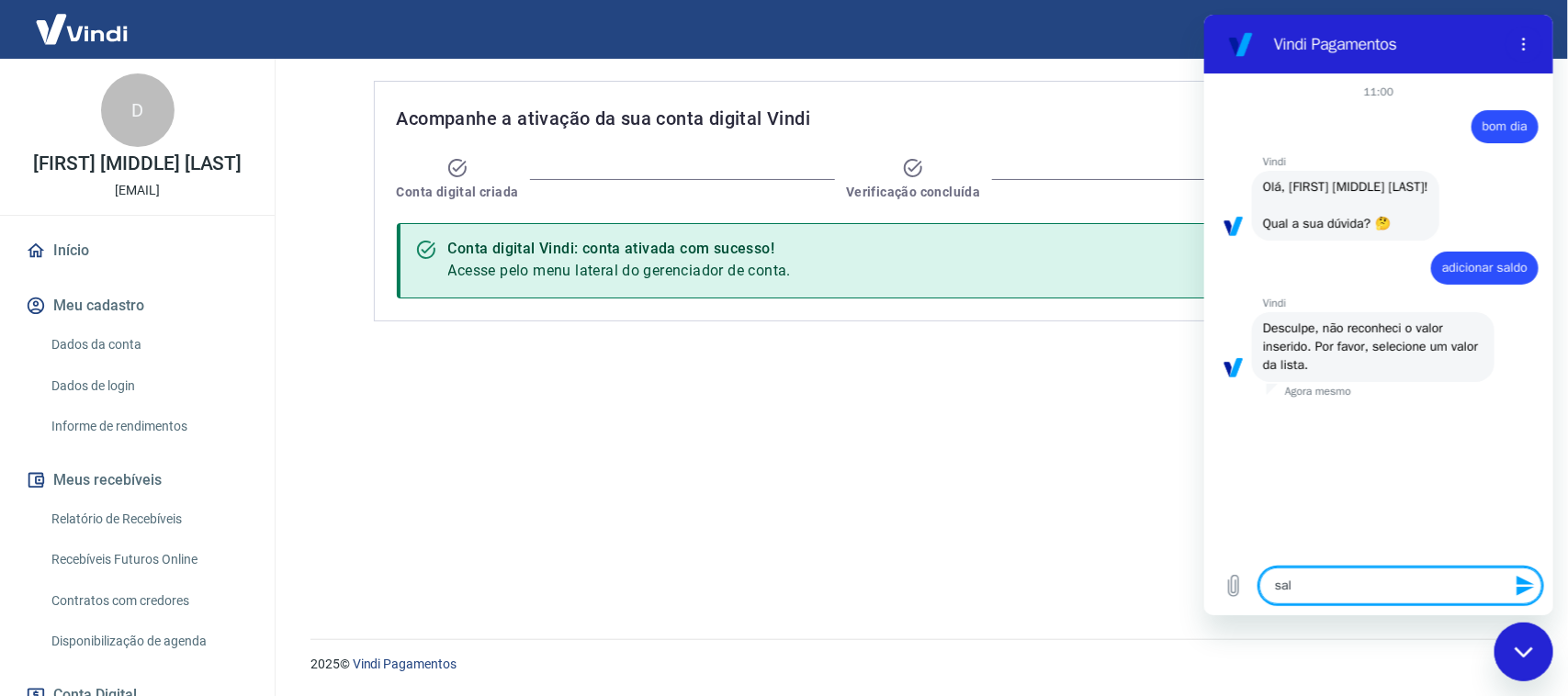 type on "sald" 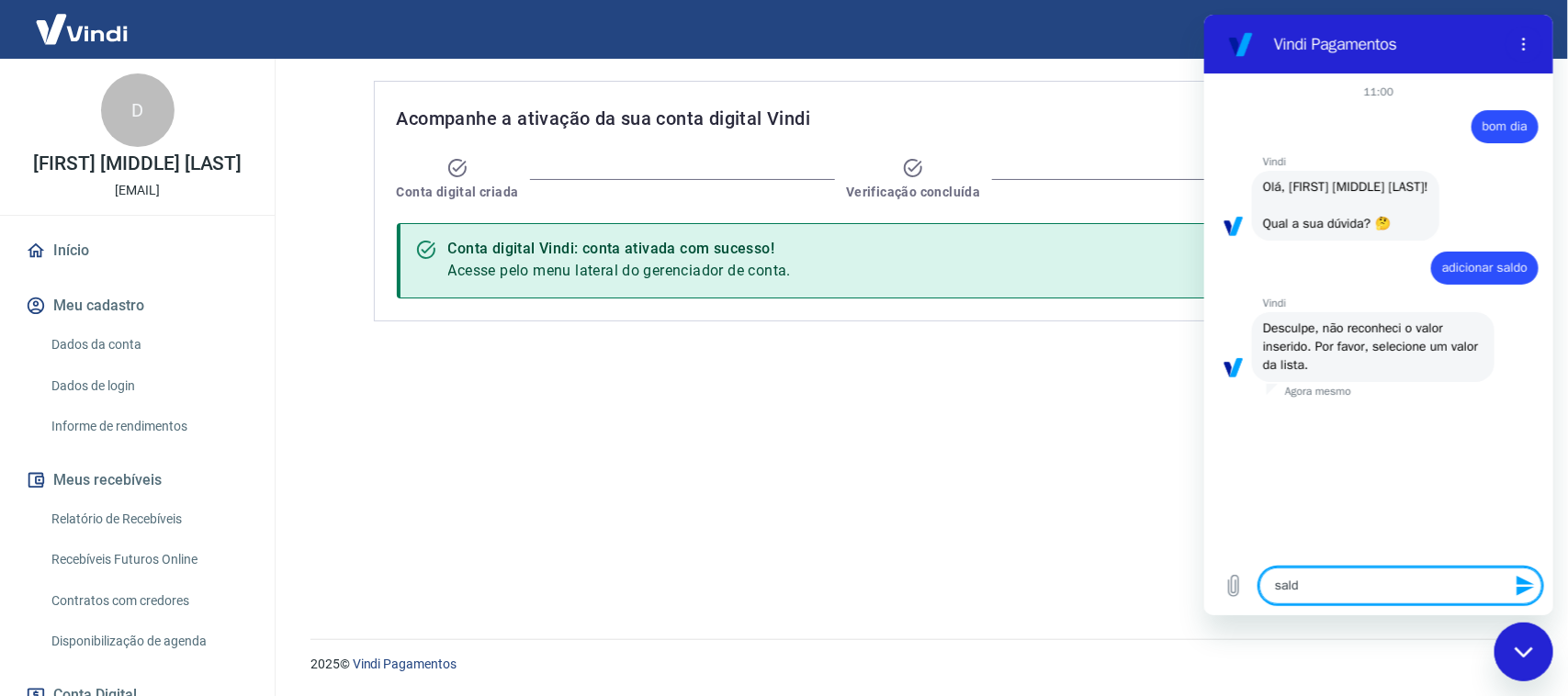 type on "saldo" 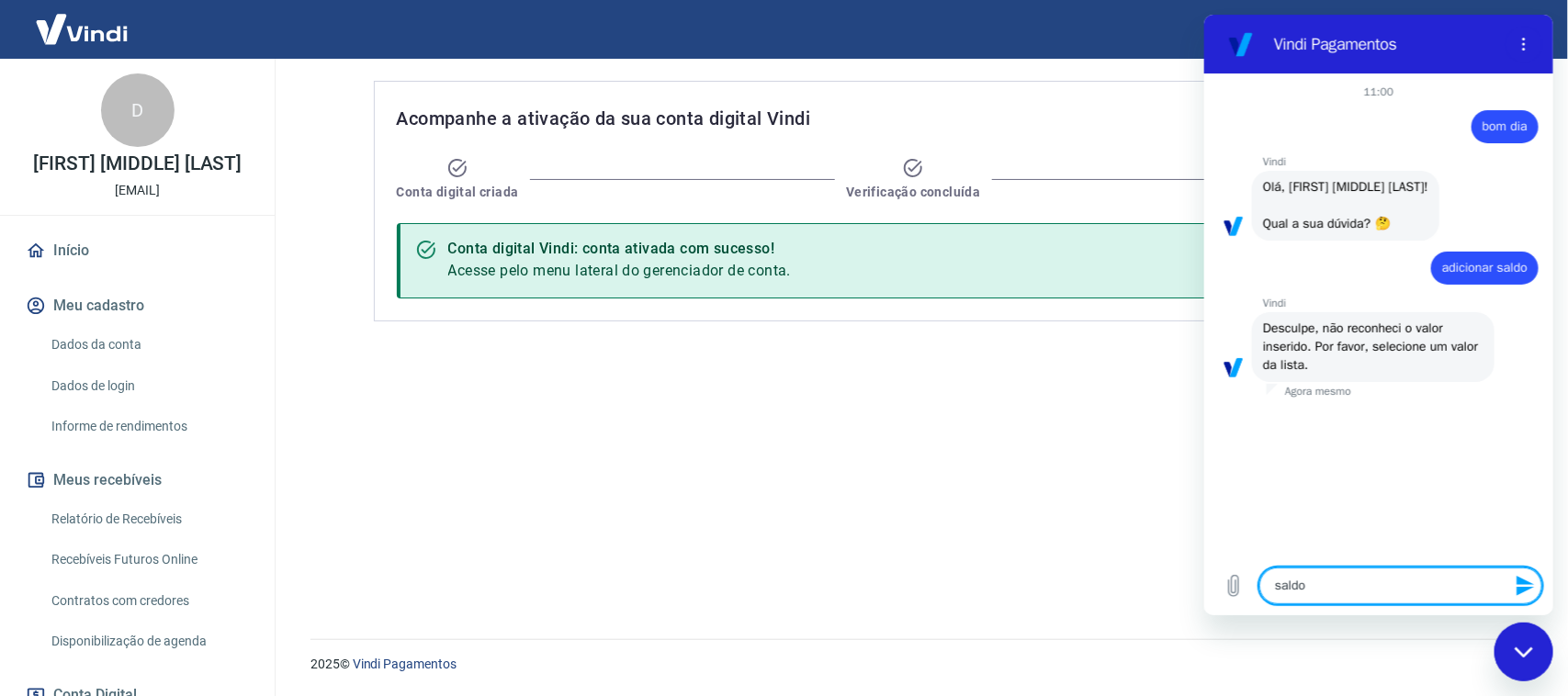 type 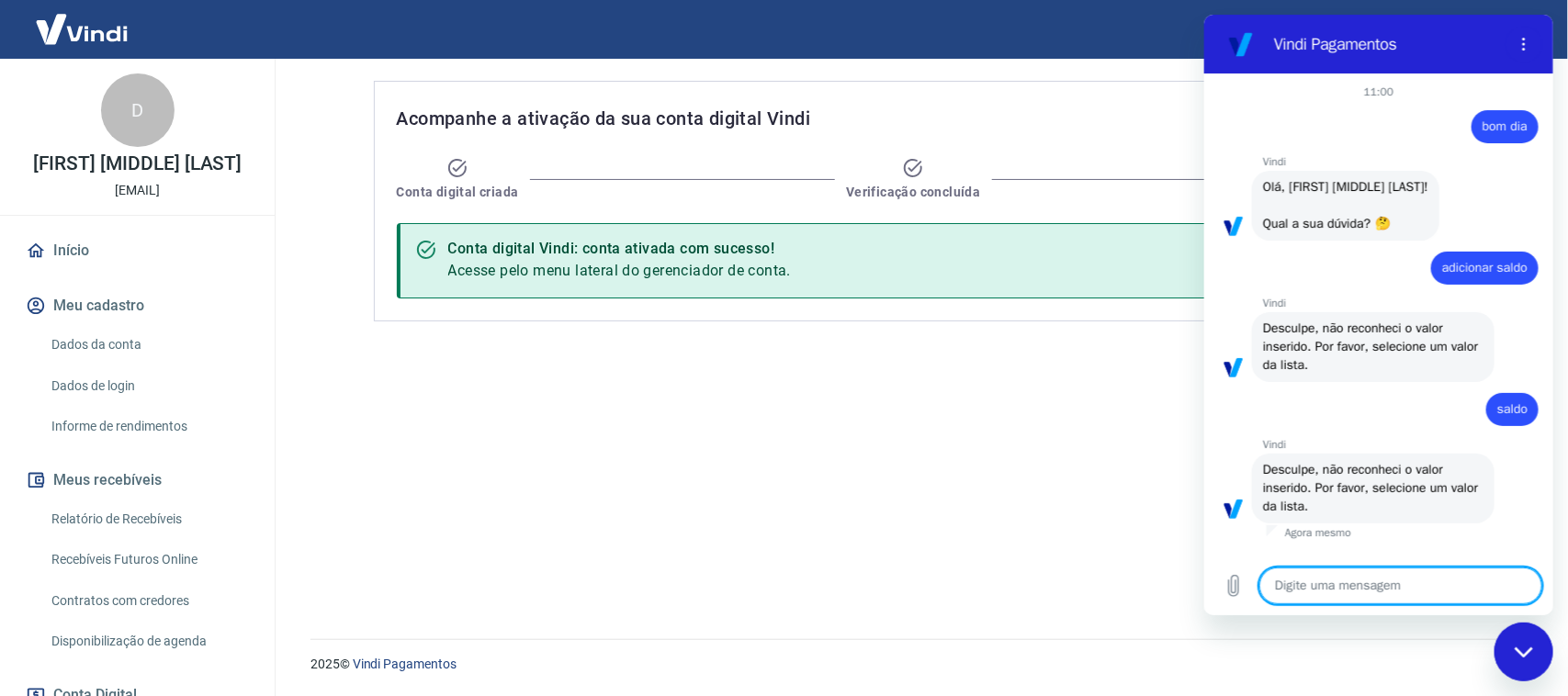 scroll, scrollTop: 5, scrollLeft: 0, axis: vertical 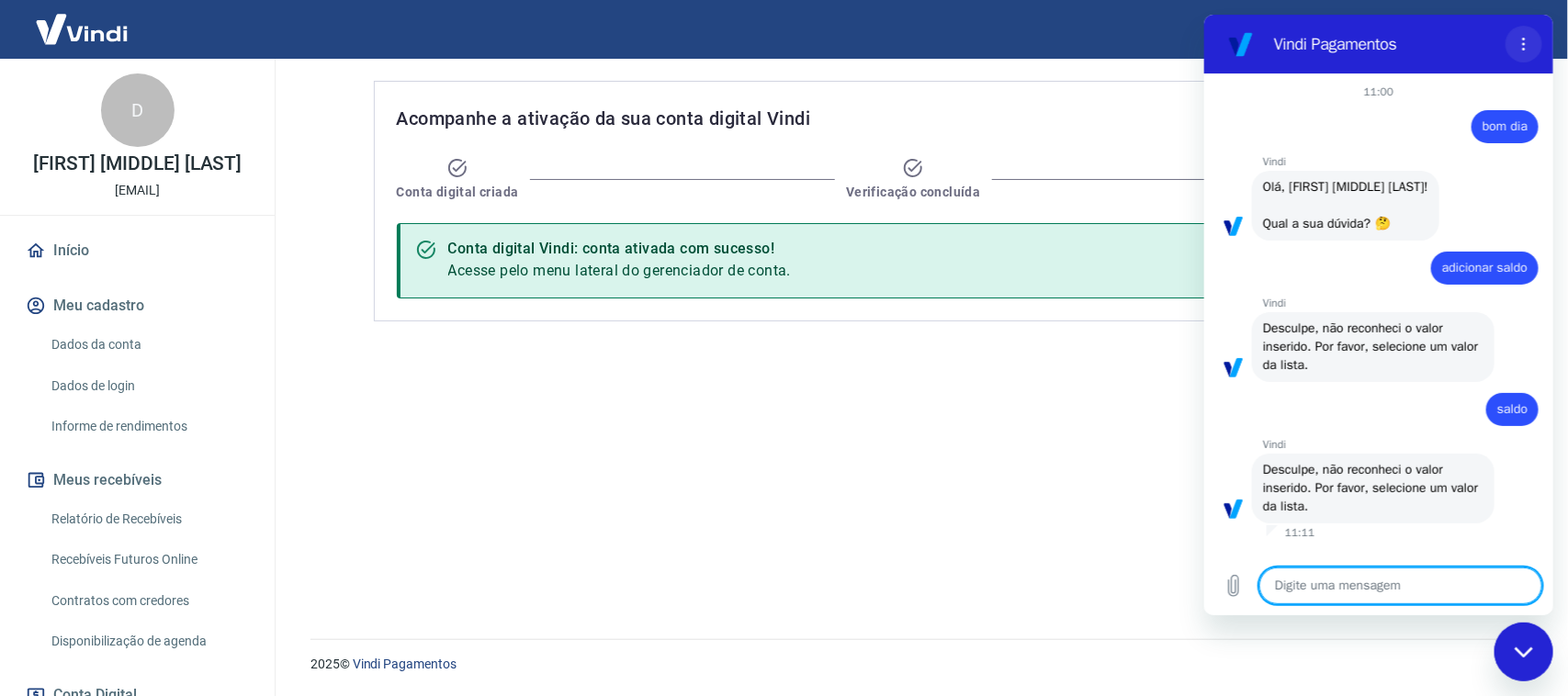 click 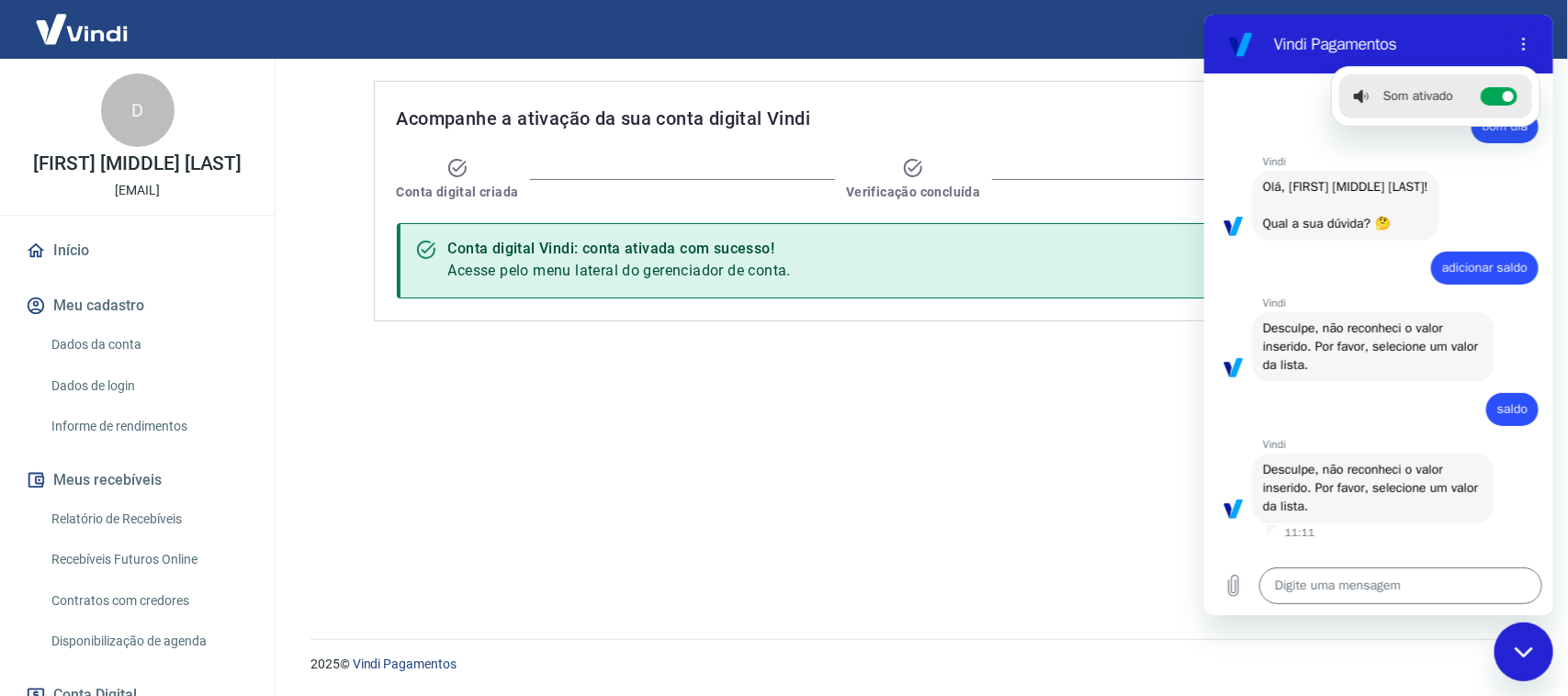 click 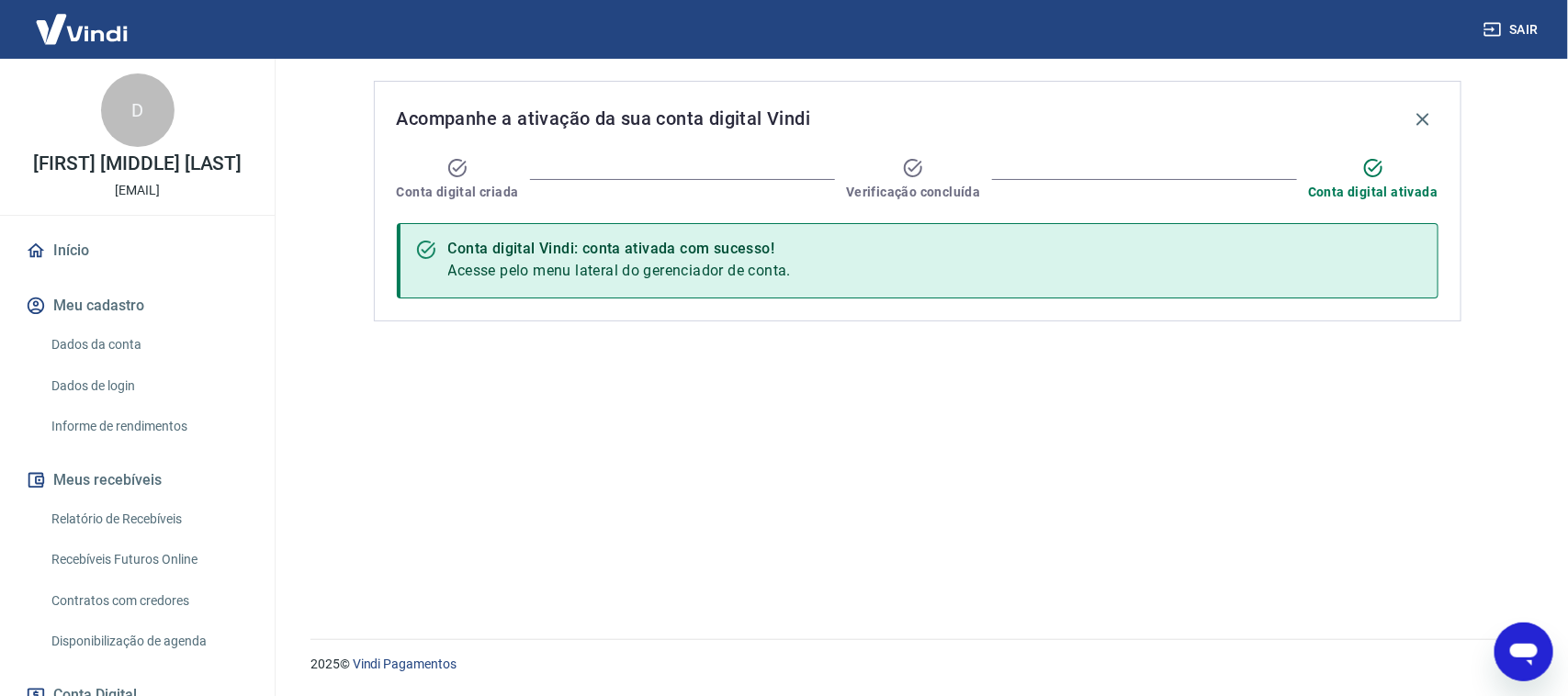 type on "x" 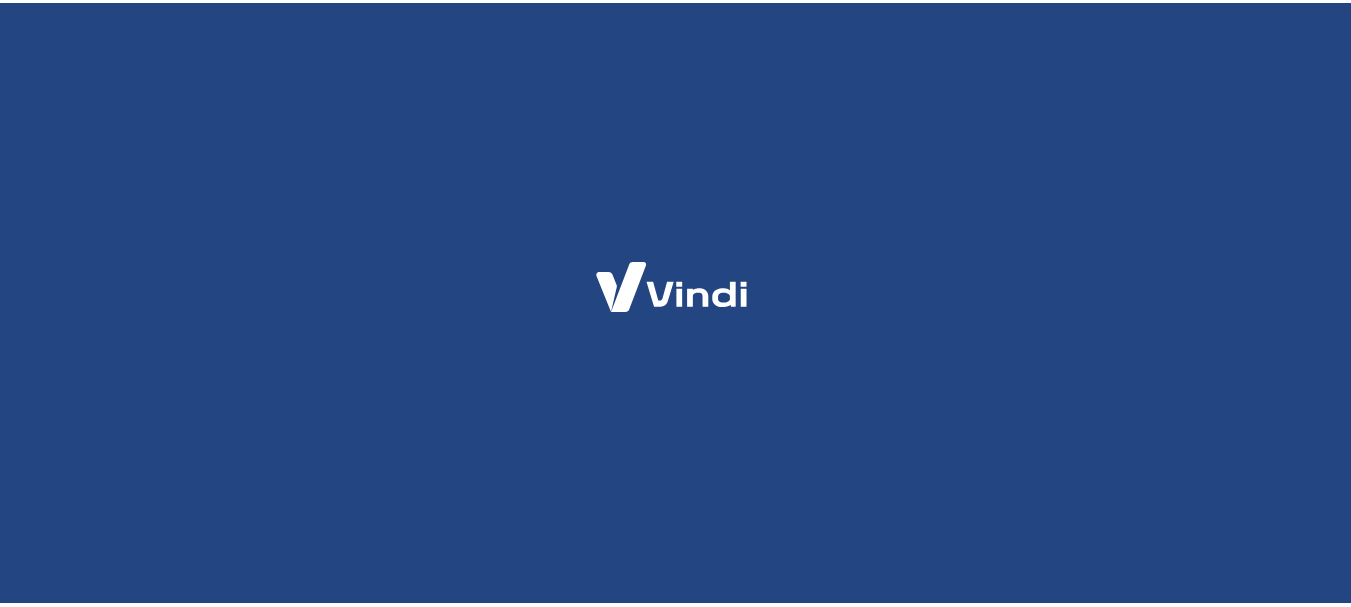 scroll, scrollTop: 0, scrollLeft: 0, axis: both 